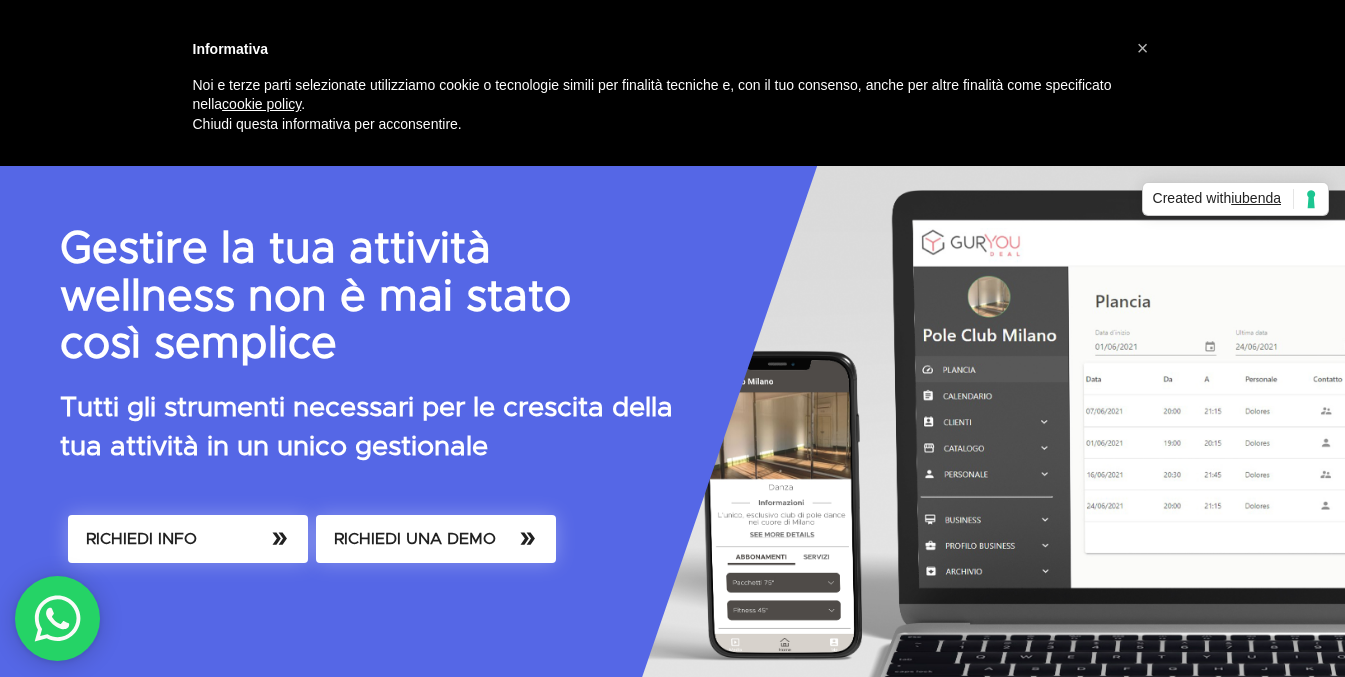 scroll, scrollTop: 0, scrollLeft: 0, axis: both 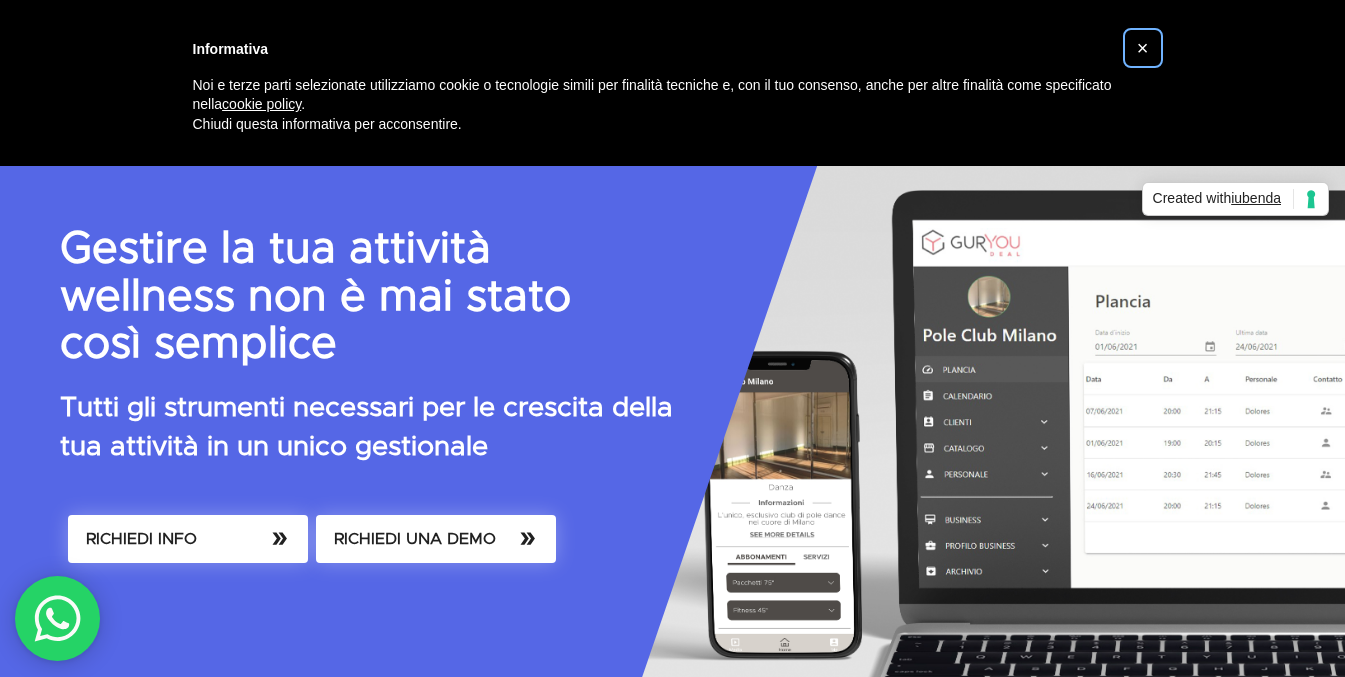 click on "×" at bounding box center (1143, 48) 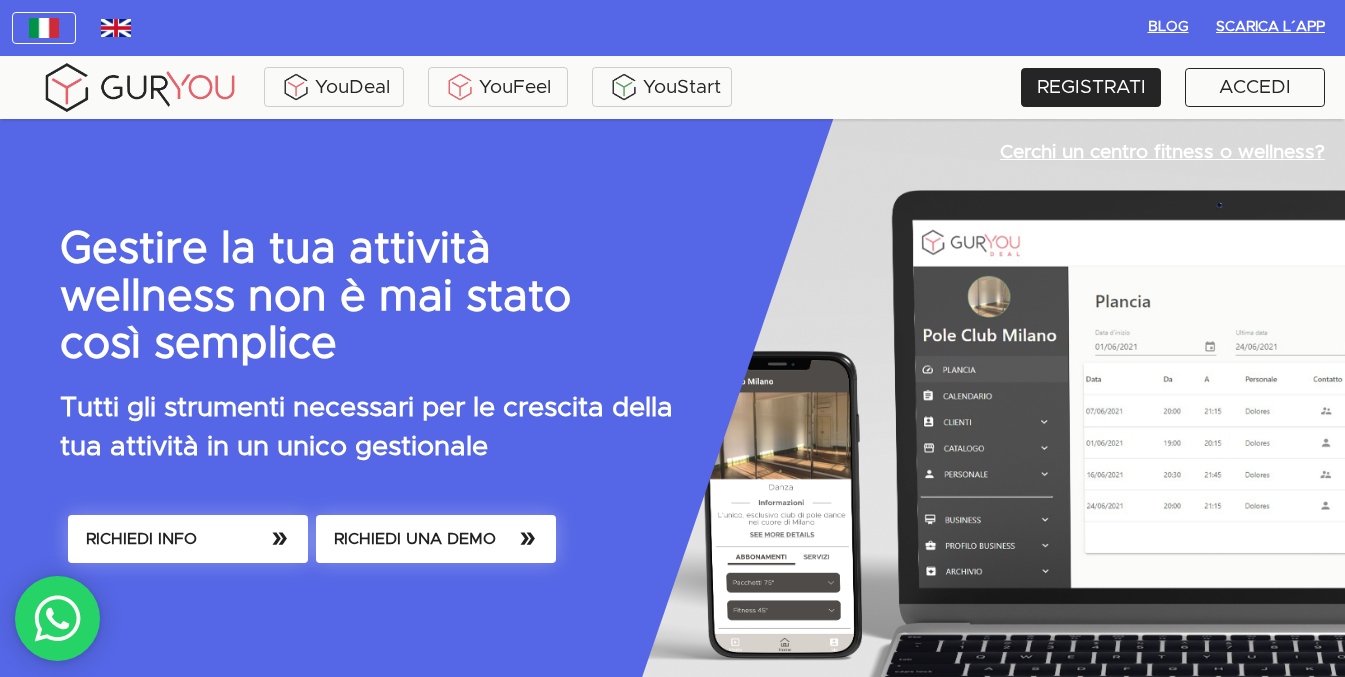 scroll, scrollTop: 0, scrollLeft: 0, axis: both 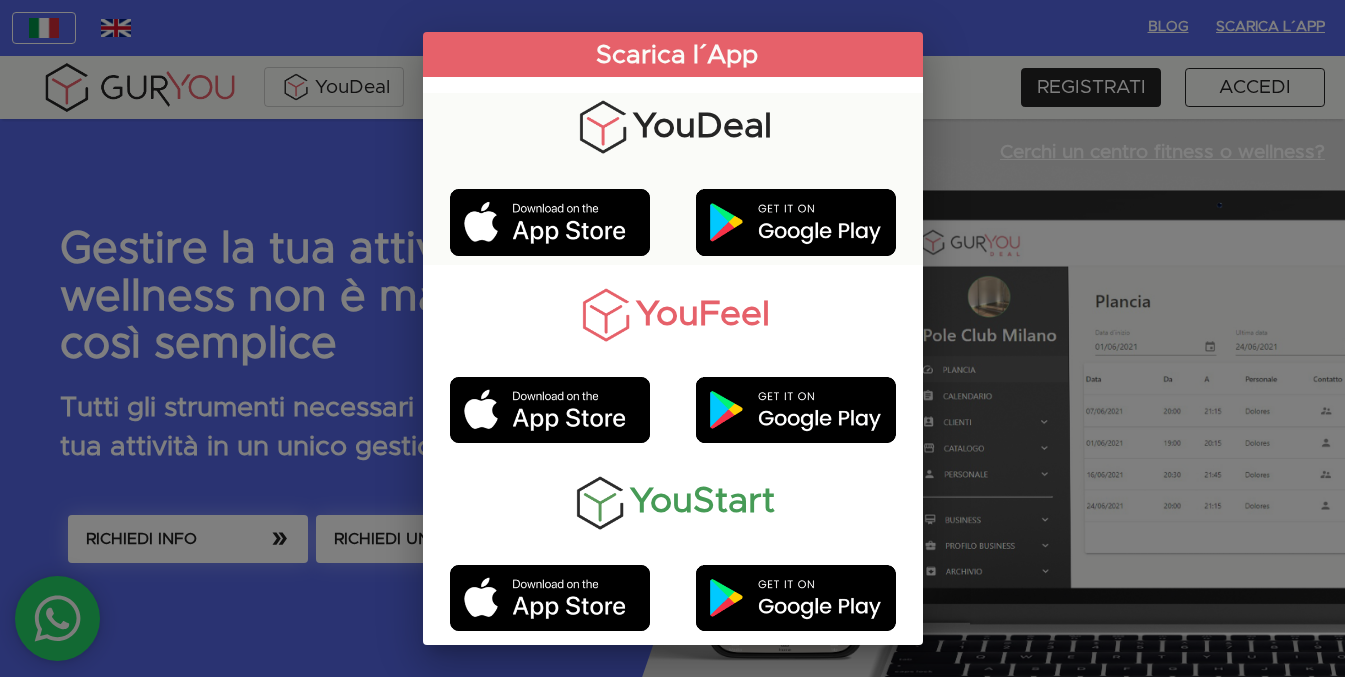 click on "Scarica l´App YouDeal YouFeel YouStart" at bounding box center (672, 338) 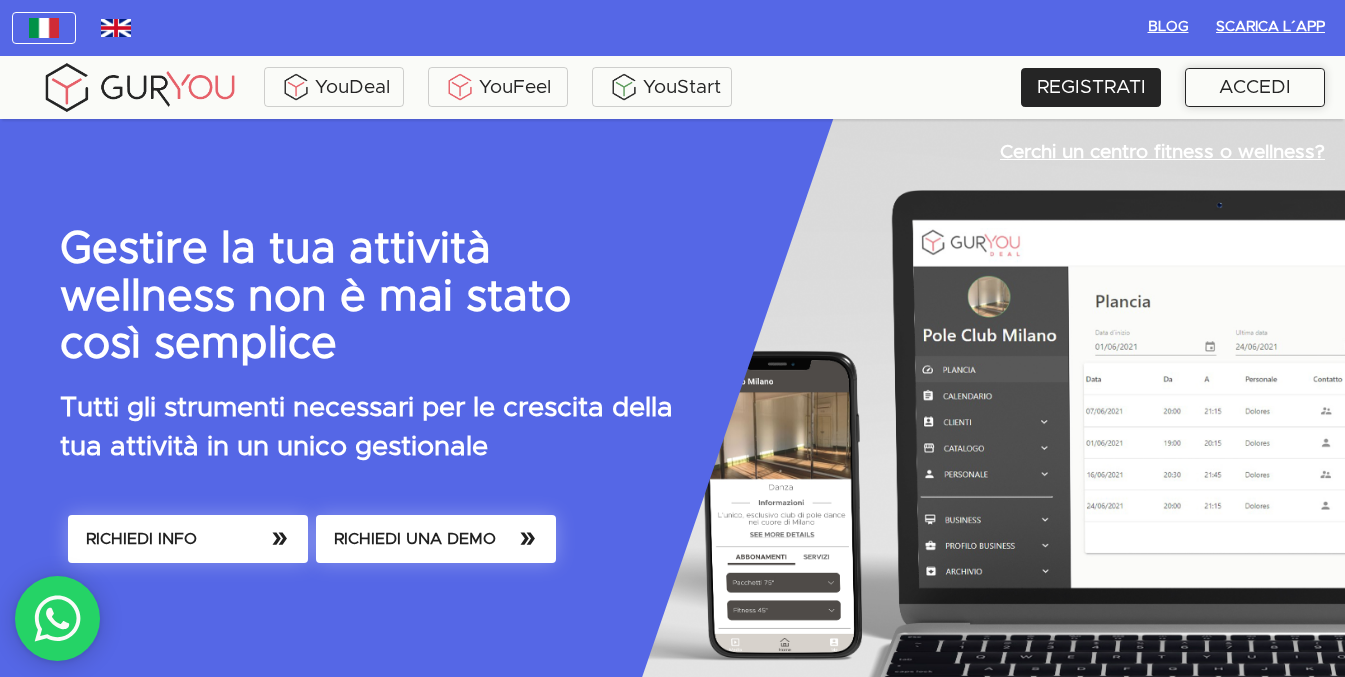 click on "ACCEDI" at bounding box center (1255, 87) 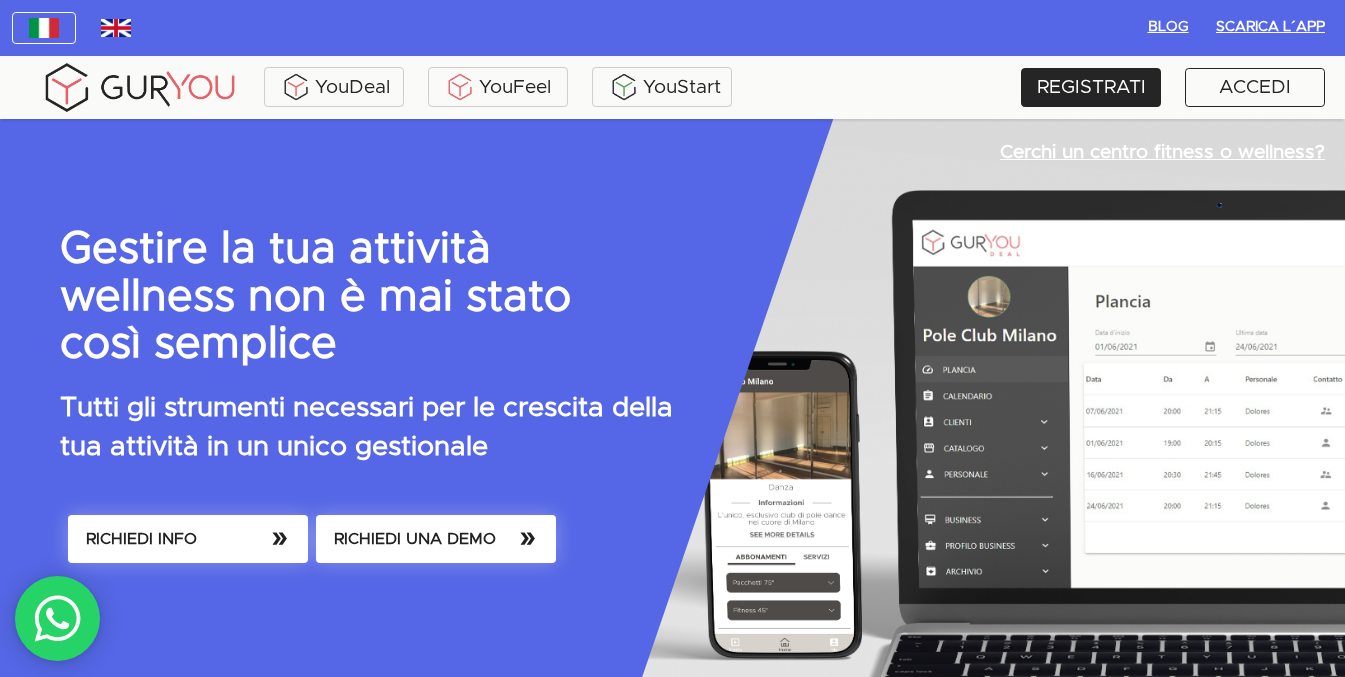 scroll, scrollTop: 0, scrollLeft: 0, axis: both 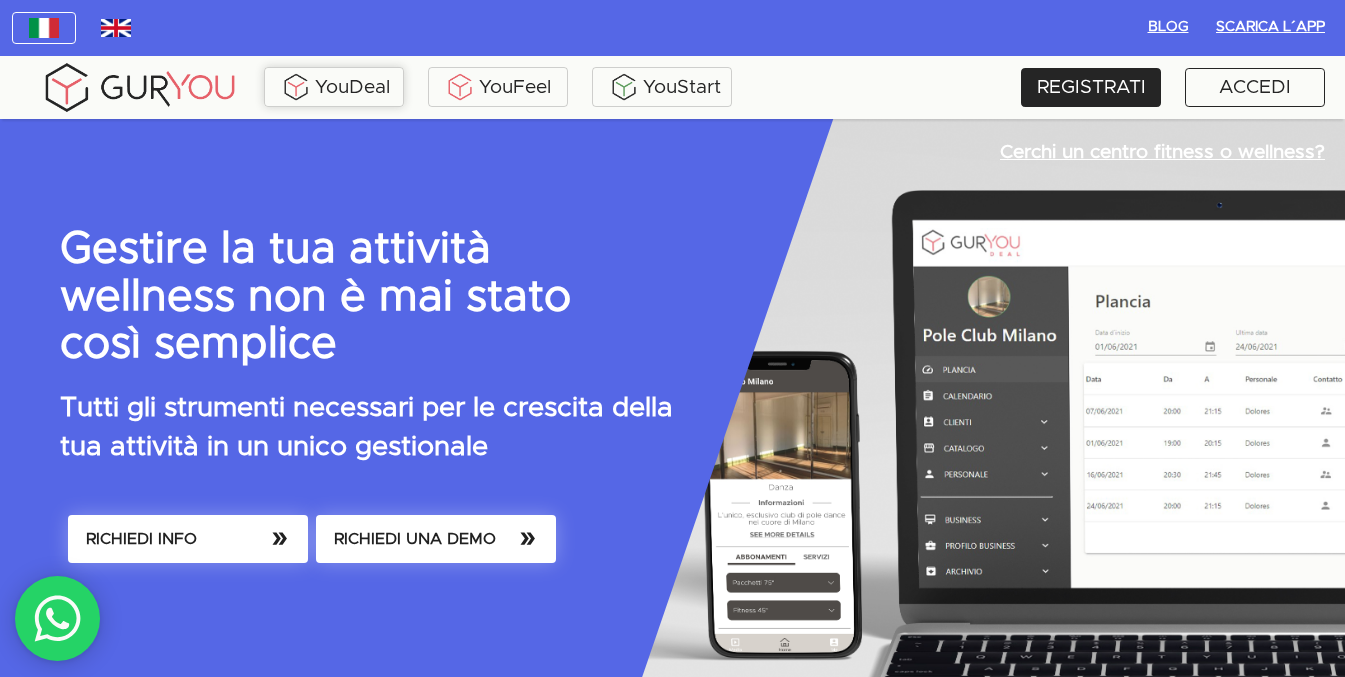 click on "YouDeal" at bounding box center (334, 87) 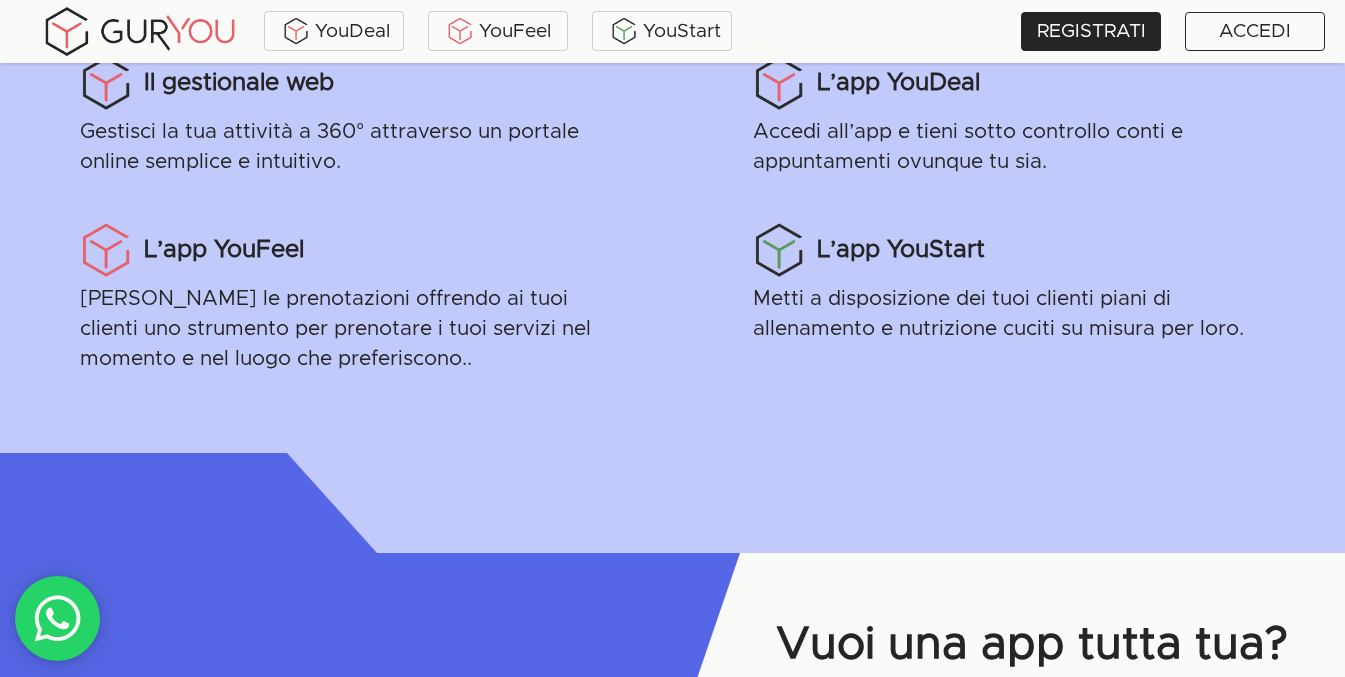scroll, scrollTop: 2410, scrollLeft: 0, axis: vertical 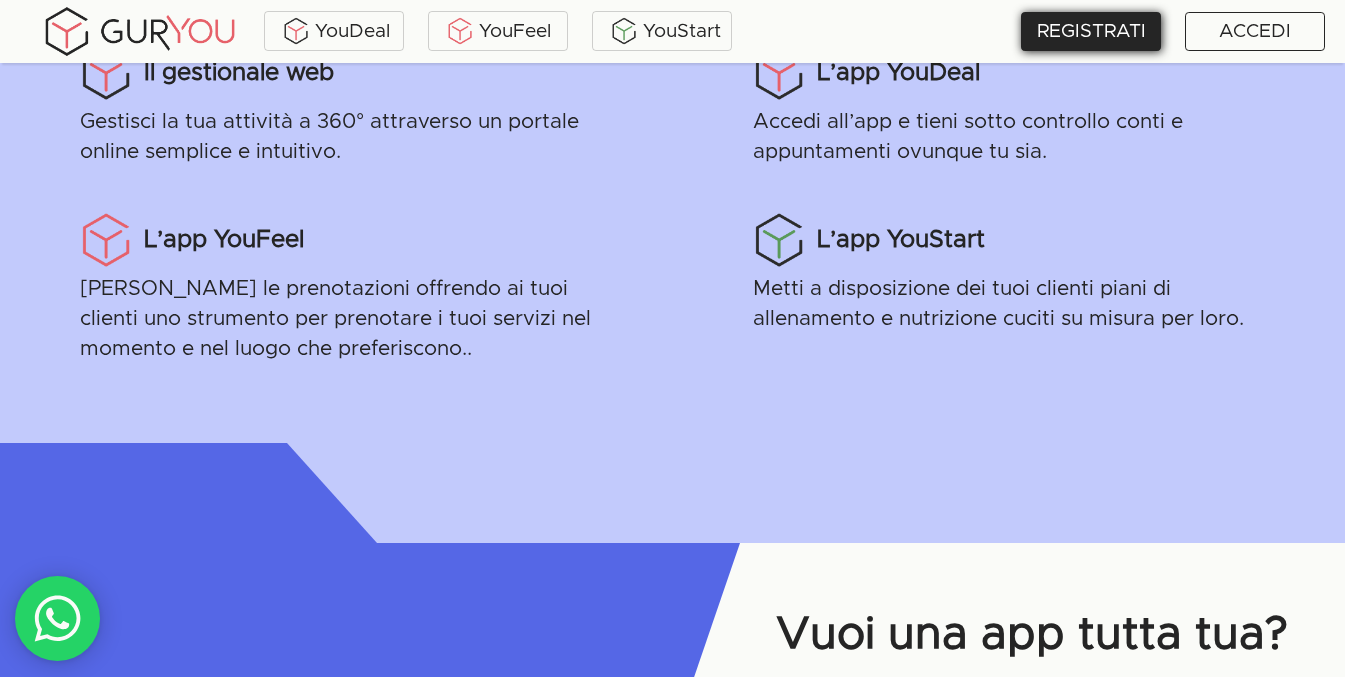 click on "REGISTRATI" at bounding box center [1091, 31] 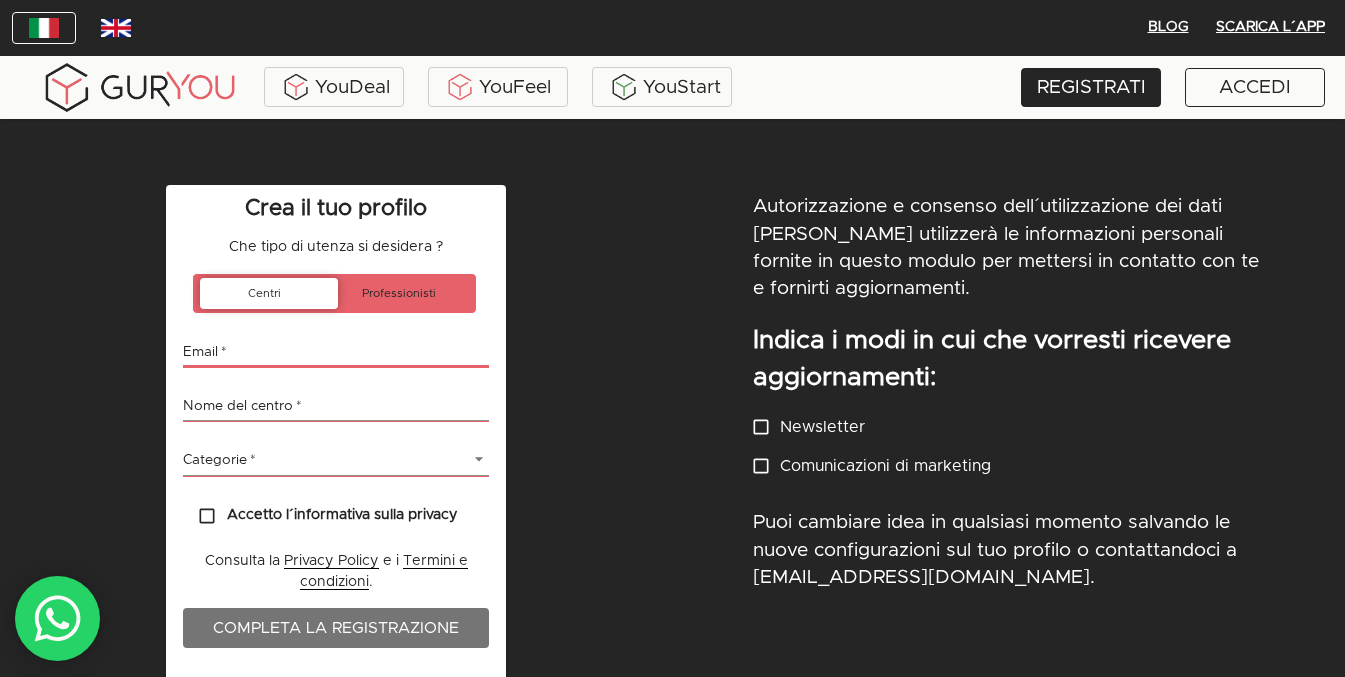 scroll, scrollTop: 19, scrollLeft: 0, axis: vertical 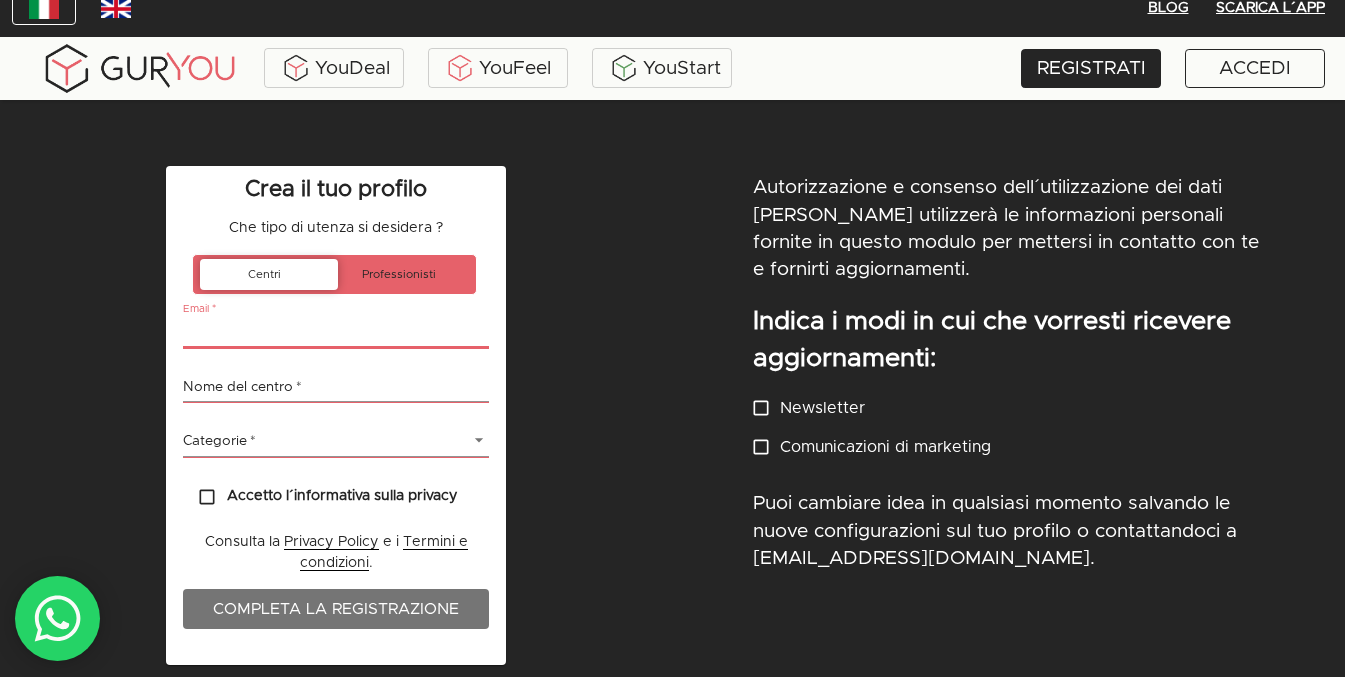 click at bounding box center [336, 333] 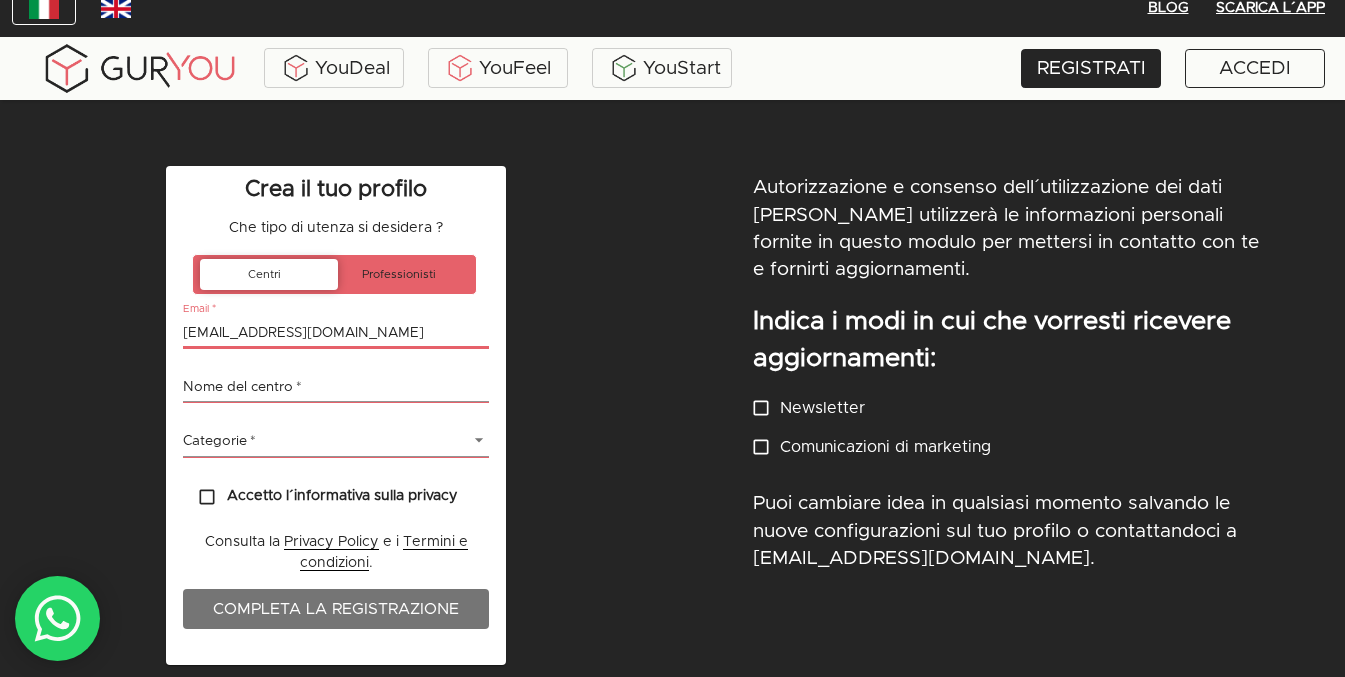 type on "info@studioyogabrescia.it" 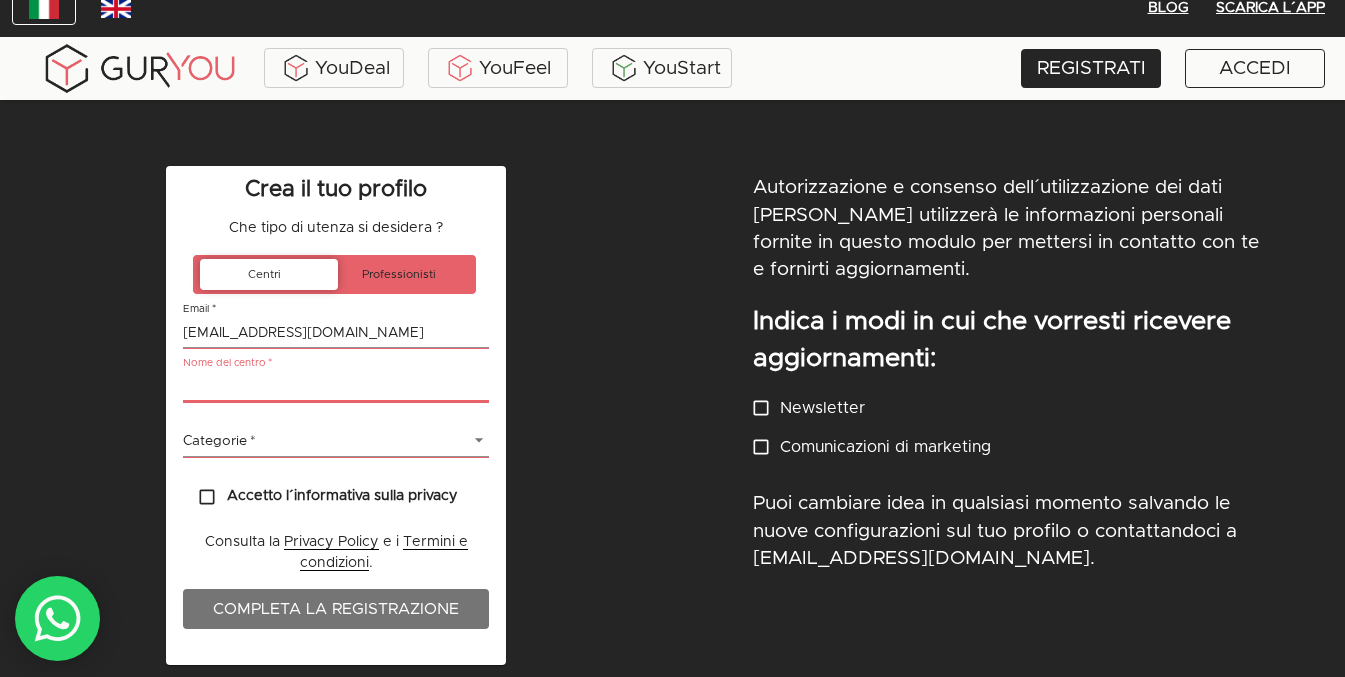 click at bounding box center (336, 387) 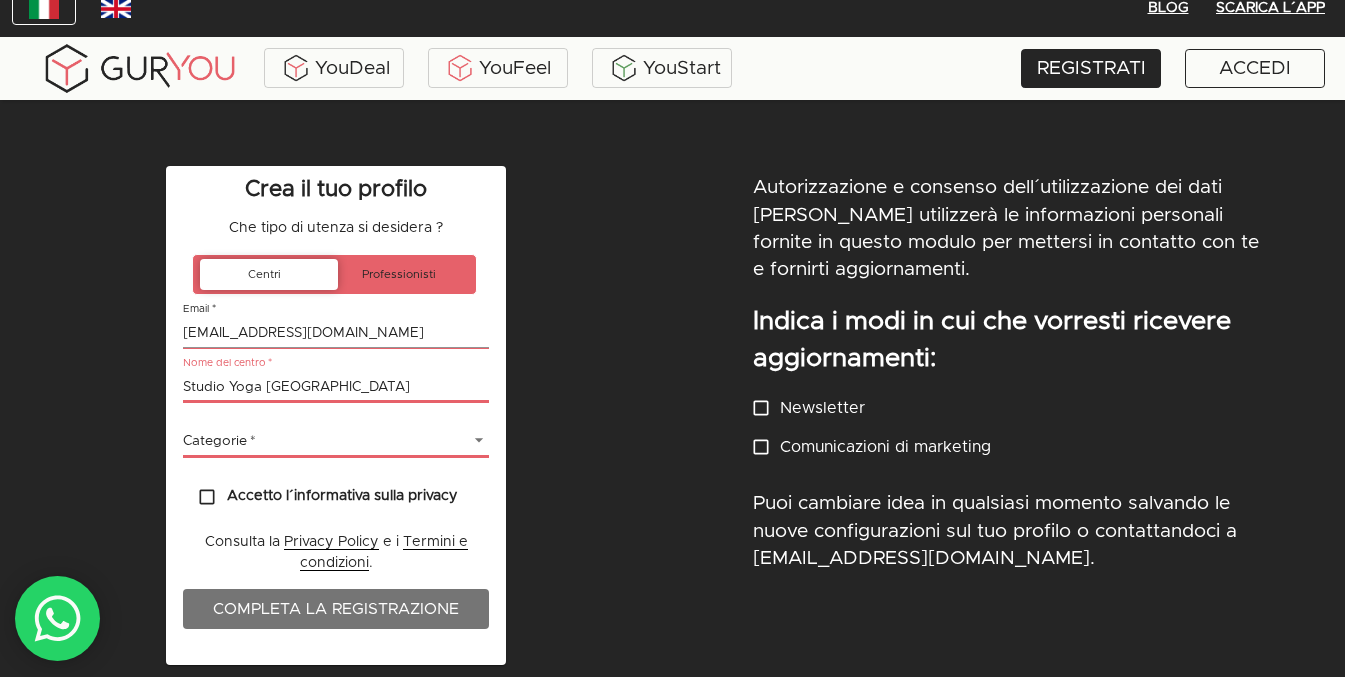 type on "Studio Yoga Brescia" 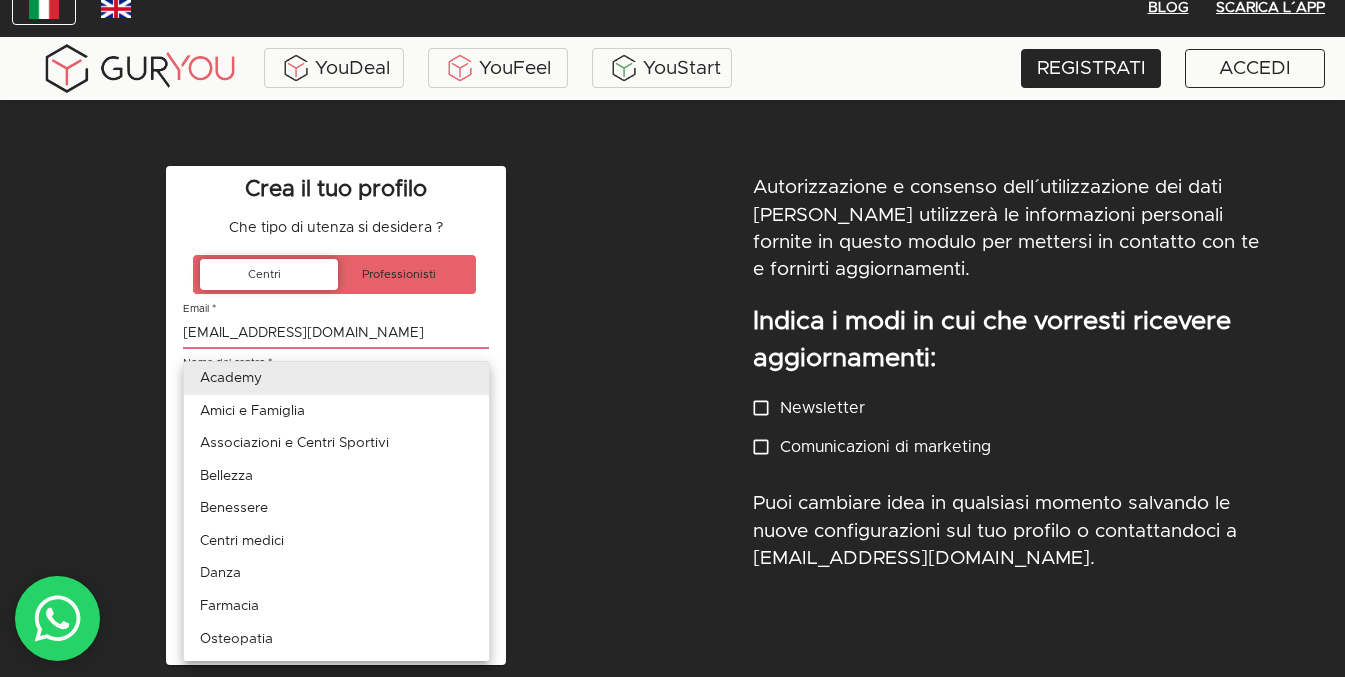 click on "BLOG Scarica l´App YouDeal YouFeel YouStart REGISTRATI ACCEDI Crea il tuo profilo Che tipo di utenza si desidera ? Centri Professionisti Email   * info@studioyogabrescia.it Nome del centro   * Studio Yoga Brescia Categorie   * ​ Accetto l´informativa sulla privacy Consulta la   Privacy Policy   e i   Termini e condizioni . Completa la registrazione Autorizzazione e consenso dell´utilizzazione dei dati GurYou utilizzerà le informazioni personali fornite in questo modulo per mettersi in contatto con te e fornirti aggiornamenti. Indica i modi in cui che vorresti ricevere aggiornamenti: Newsletter Comunicazioni di marketing Puoi cambiare idea in qualsiasi momento salvando le nuove configurazioni sul tuo profilo o contattandoci a support@guryou.com.
Academy Amici e Famiglia Associazioni e Centri Sportivi Bellezza Benessere Centri medici Danza Farmacia Osteopatia Palestre Profumeria Psicologia e Psicoterapia Salone Parrucchiere Salute mente - corpo Terme e natura Wellness Tourism Yoga" at bounding box center [672, 329] 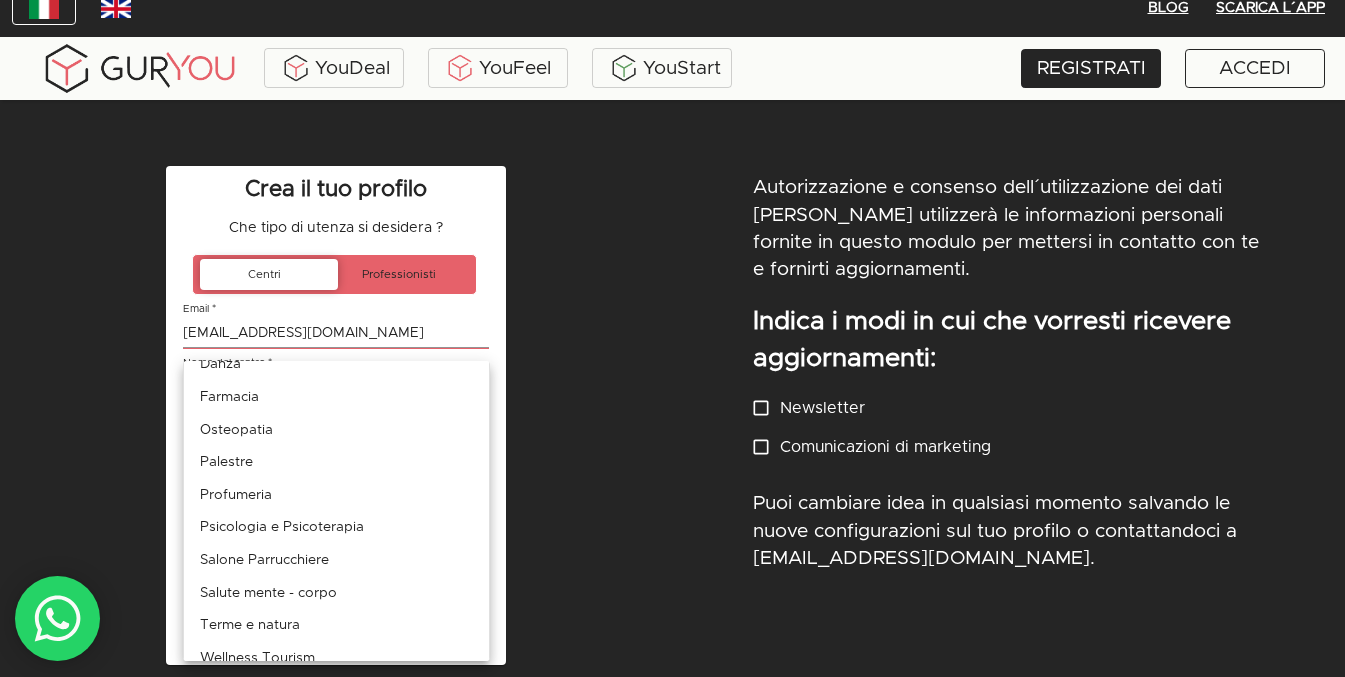 scroll, scrollTop: 256, scrollLeft: 0, axis: vertical 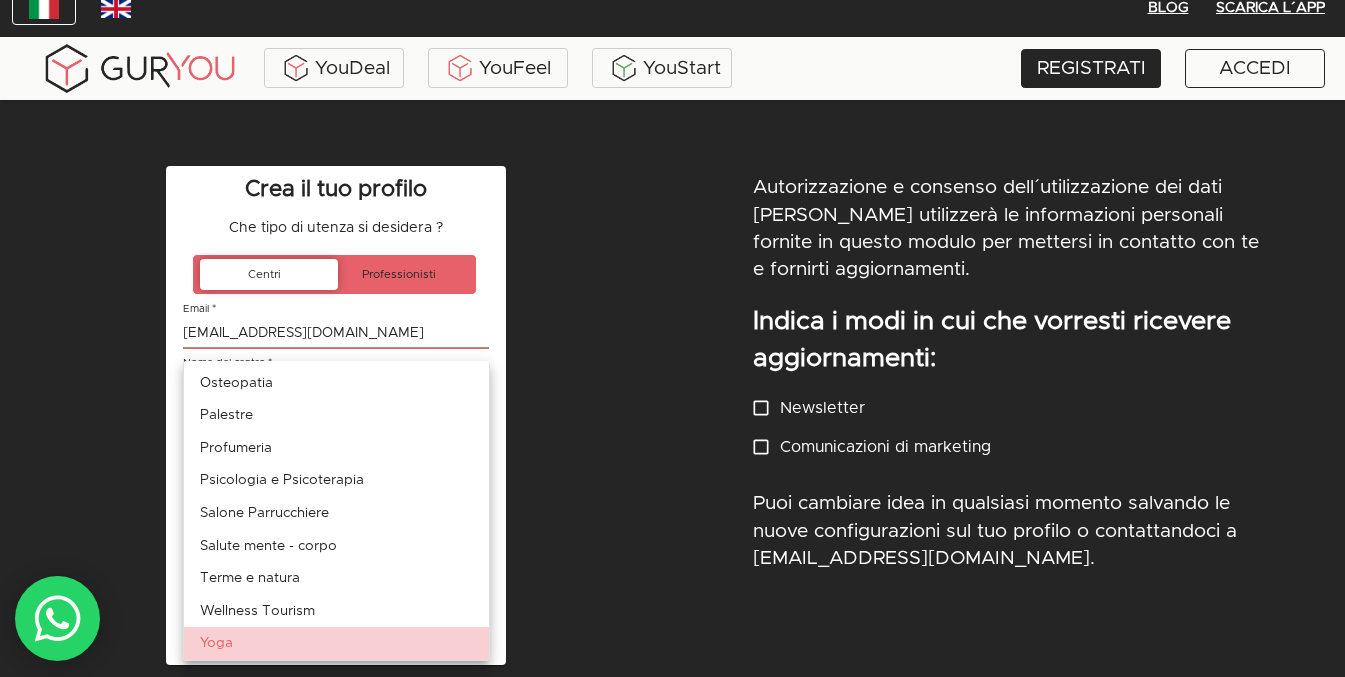click on "Yoga" at bounding box center (336, 643) 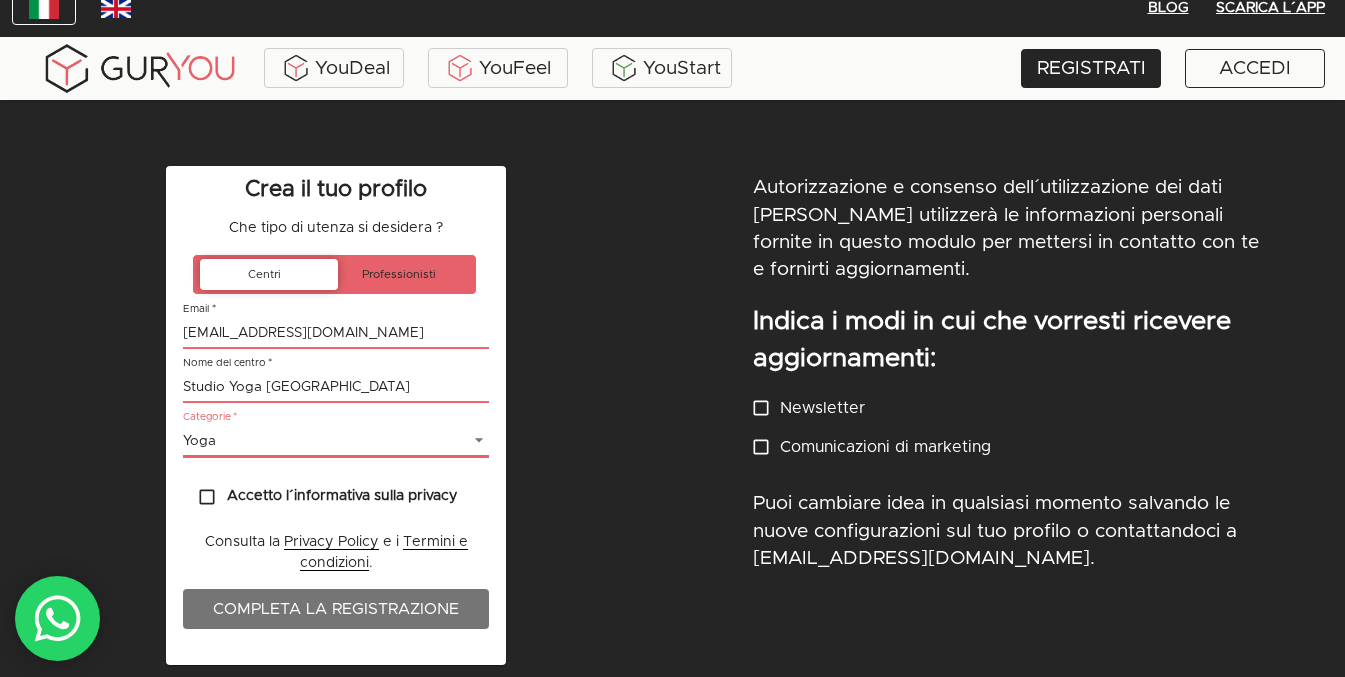 click on "Accetto l´informativa sulla privacy" at bounding box center (207, 497) 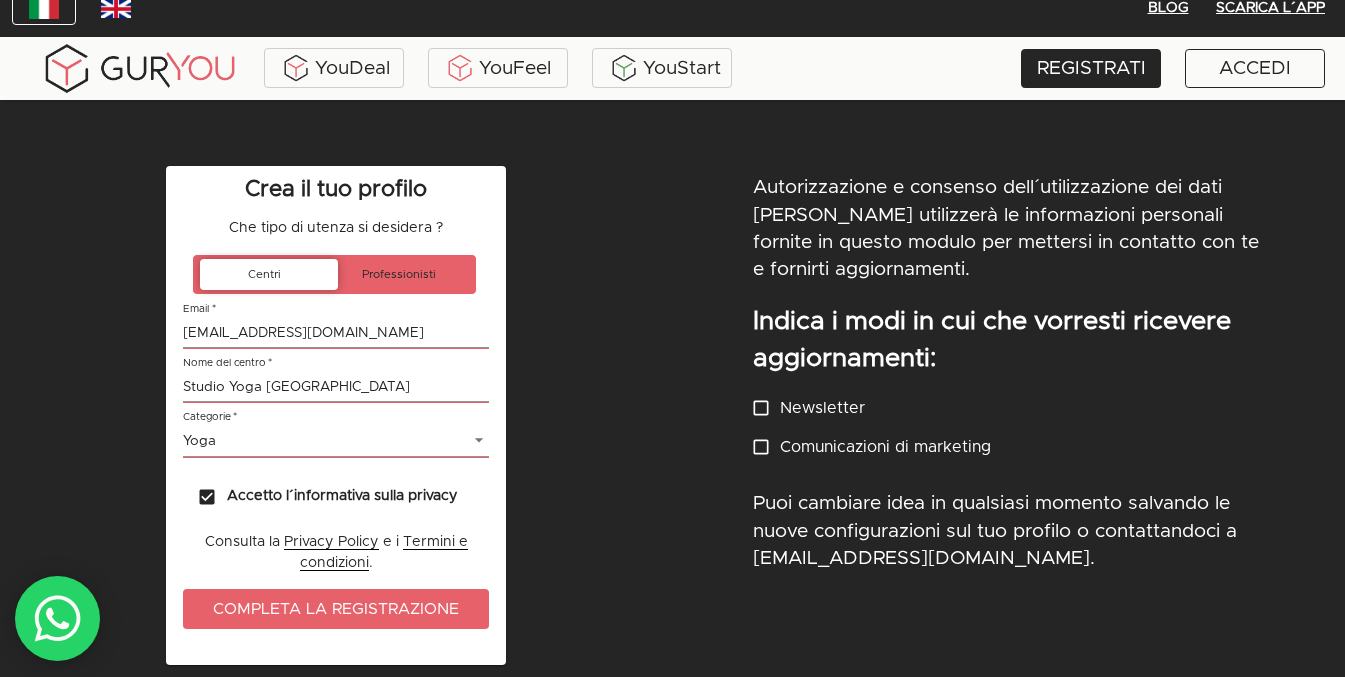 click on "Completa la registrazione" at bounding box center (336, 609) 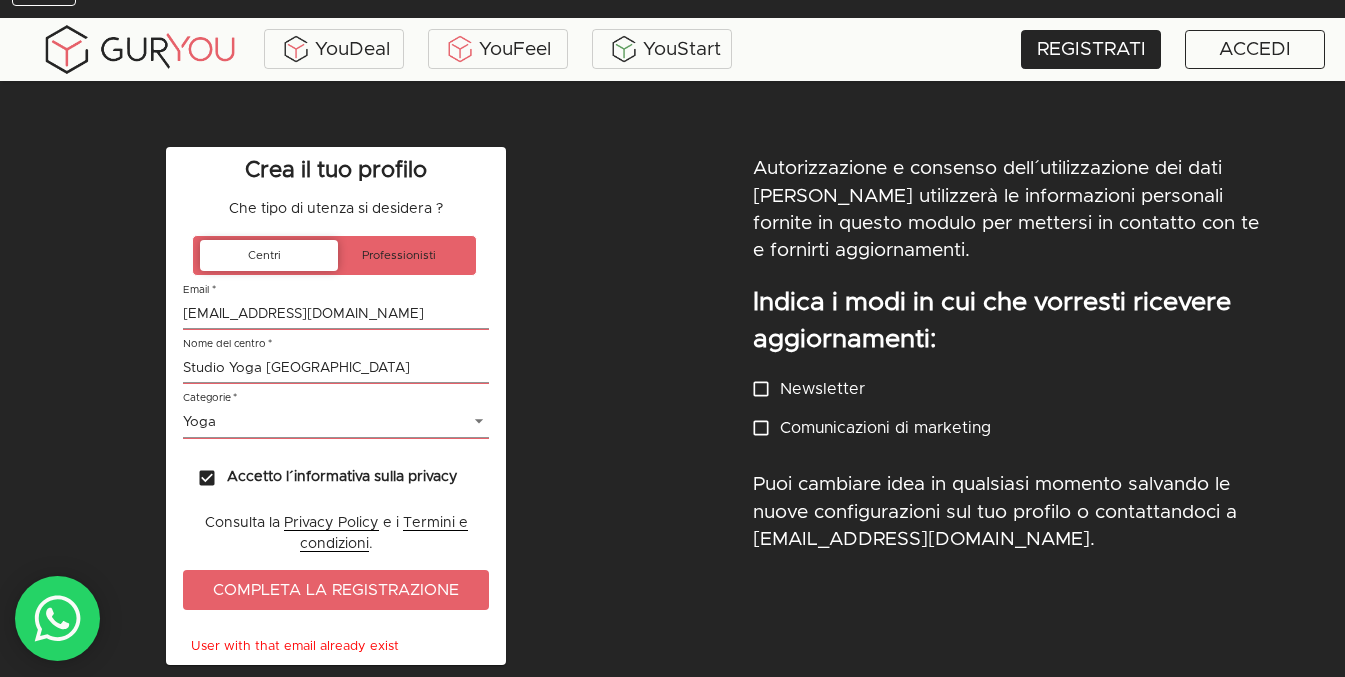 scroll, scrollTop: 0, scrollLeft: 0, axis: both 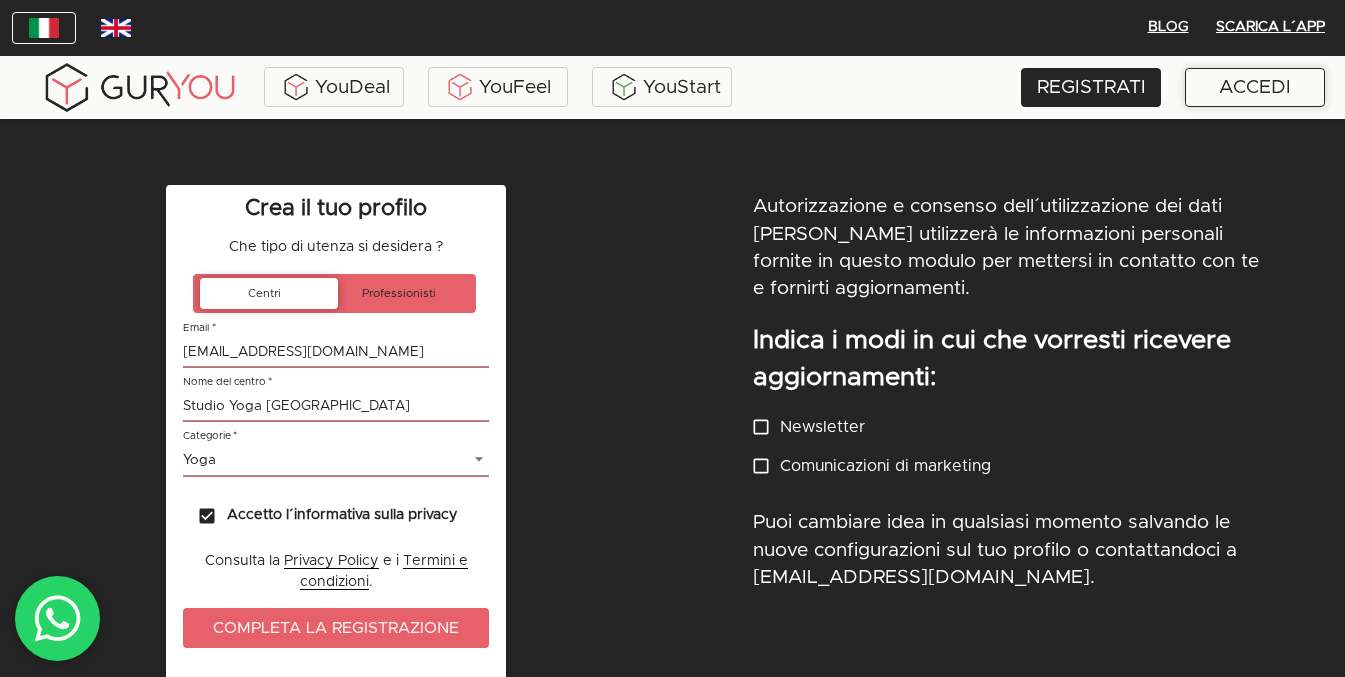 click on "ACCEDI" at bounding box center (1255, 87) 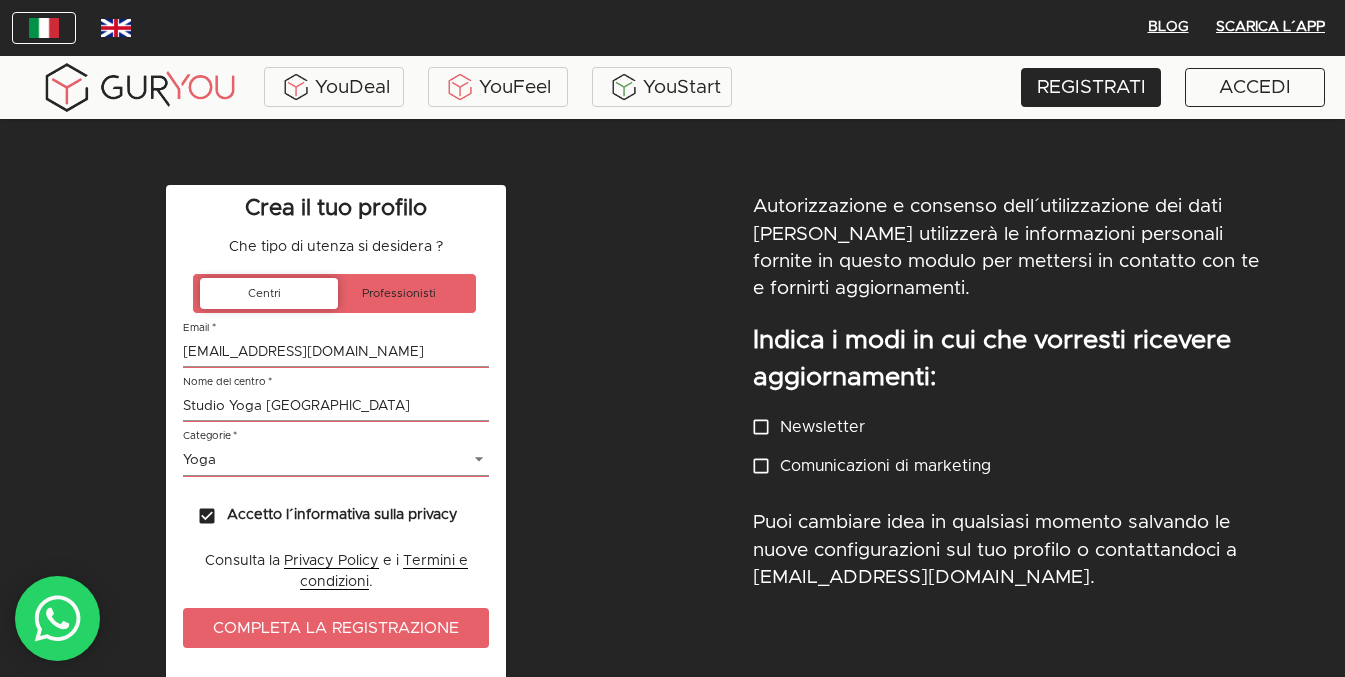 click on "Crea il tuo profilo Che tipo di utenza si desidera ? Centri Professionisti Email   * info@studioyogabrescia.it Nome del centro   * Studio Yoga Brescia Categorie   * Yoga 30 Accetto l´informativa sulla privacy Consulta la   Privacy Policy   e i   Termini e condizioni . Completa la registrazione User with that email already exist" at bounding box center [336, 444] 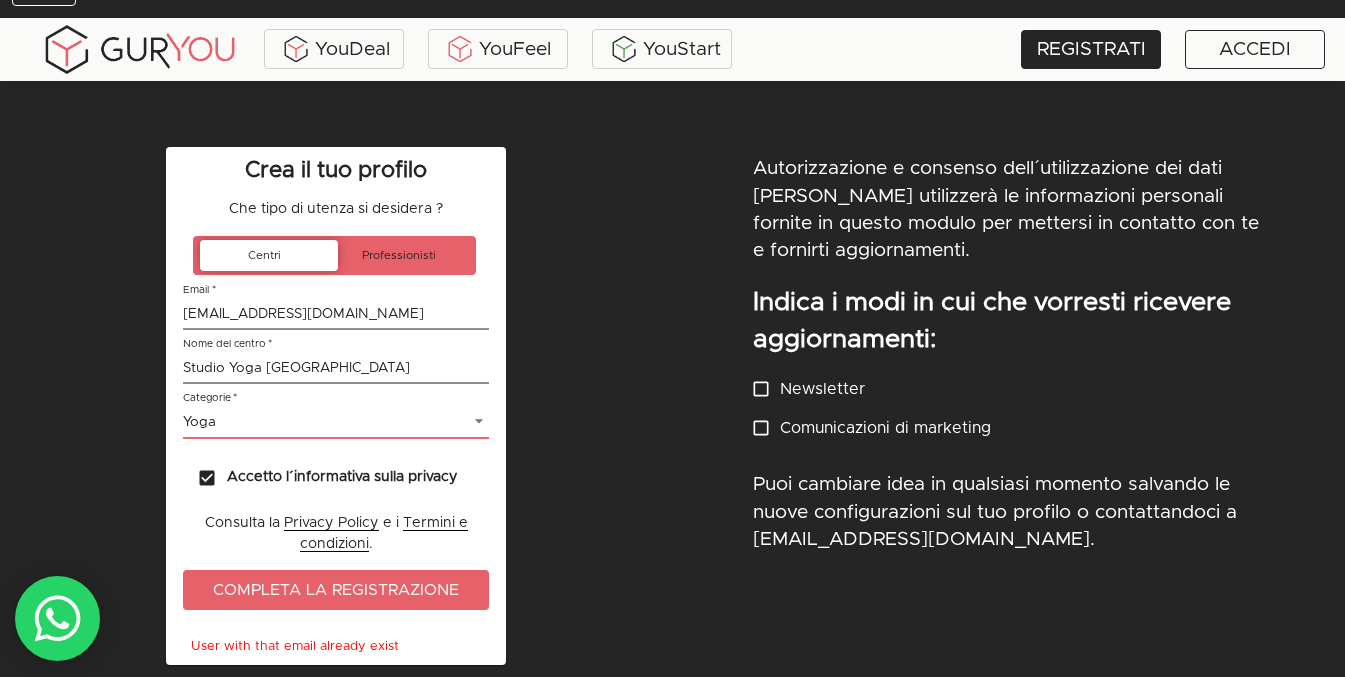 click on "Crea il tuo profilo Che tipo di utenza si desidera ? Centri Professionisti Email   * info@studioyogabrescia.it Nome del centro   * Studio Yoga Brescia Categorie   * Yoga 30 Accetto l´informativa sulla privacy Consulta la   Privacy Policy   e i   Termini e condizioni . Completa la registrazione User with that email already exist" at bounding box center (336, 406) 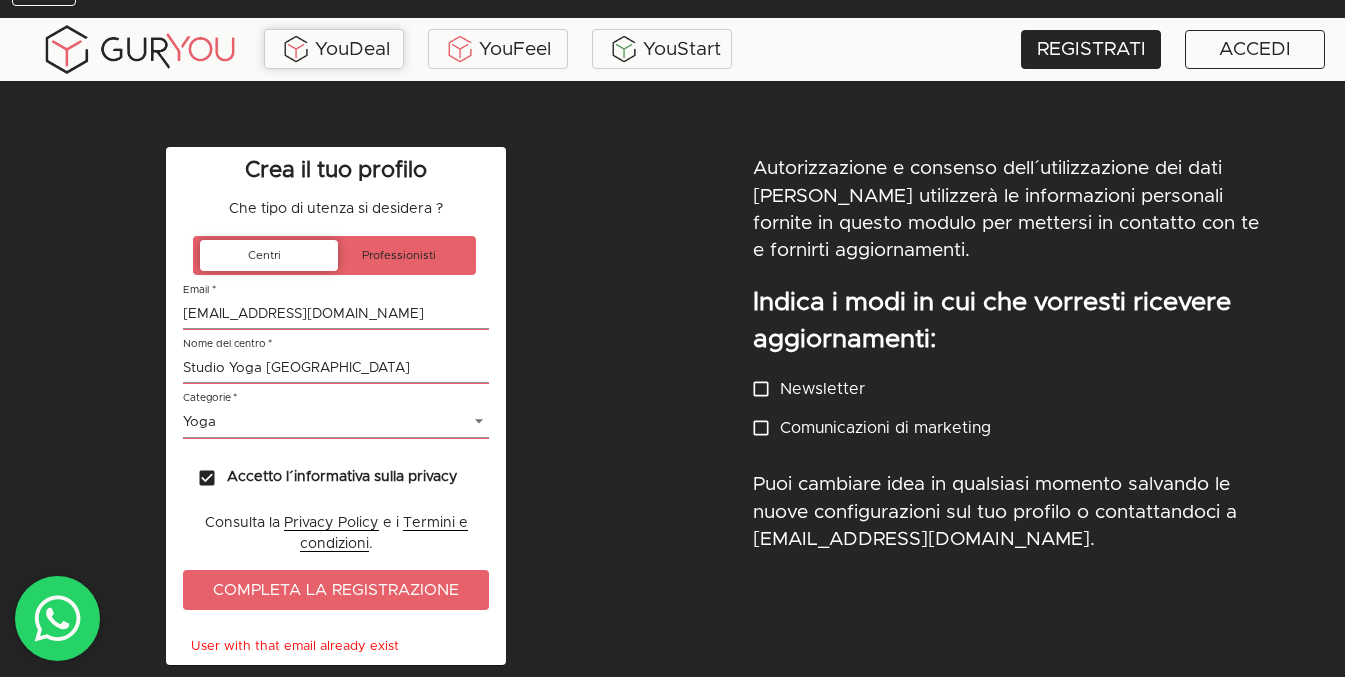 click on "YouDeal" at bounding box center [334, 49] 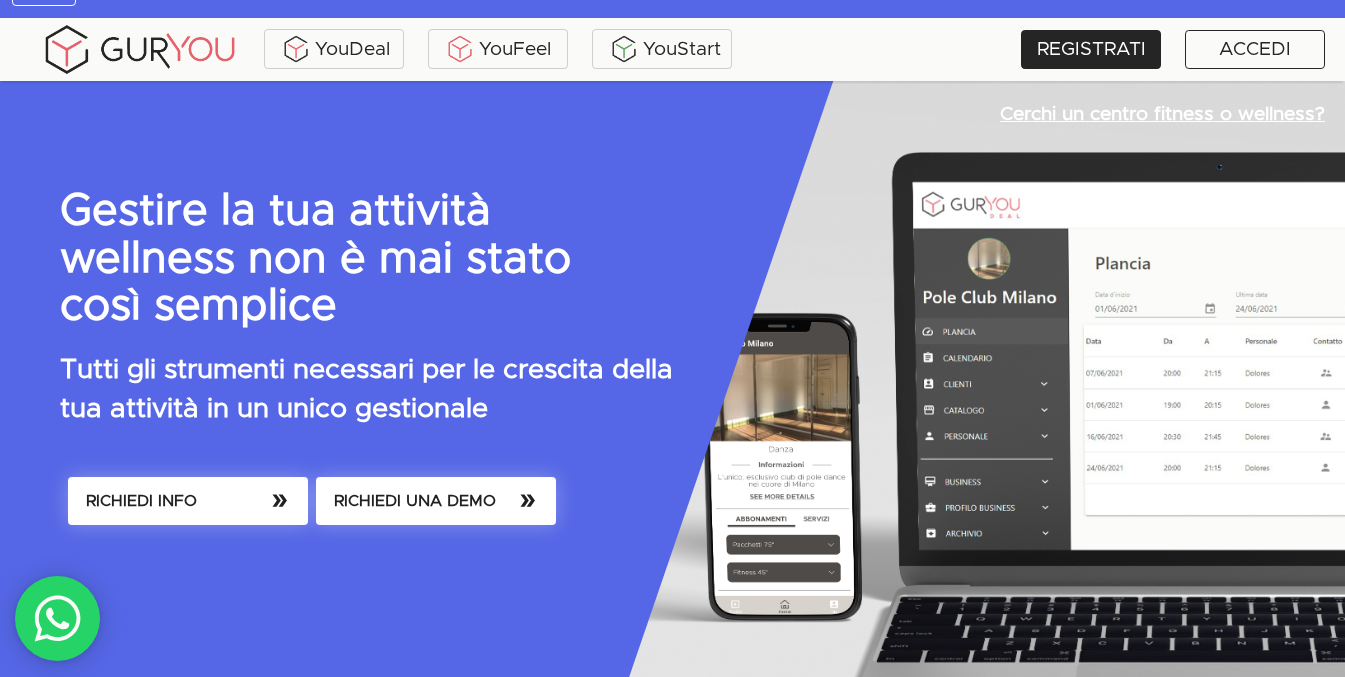 scroll, scrollTop: 0, scrollLeft: 0, axis: both 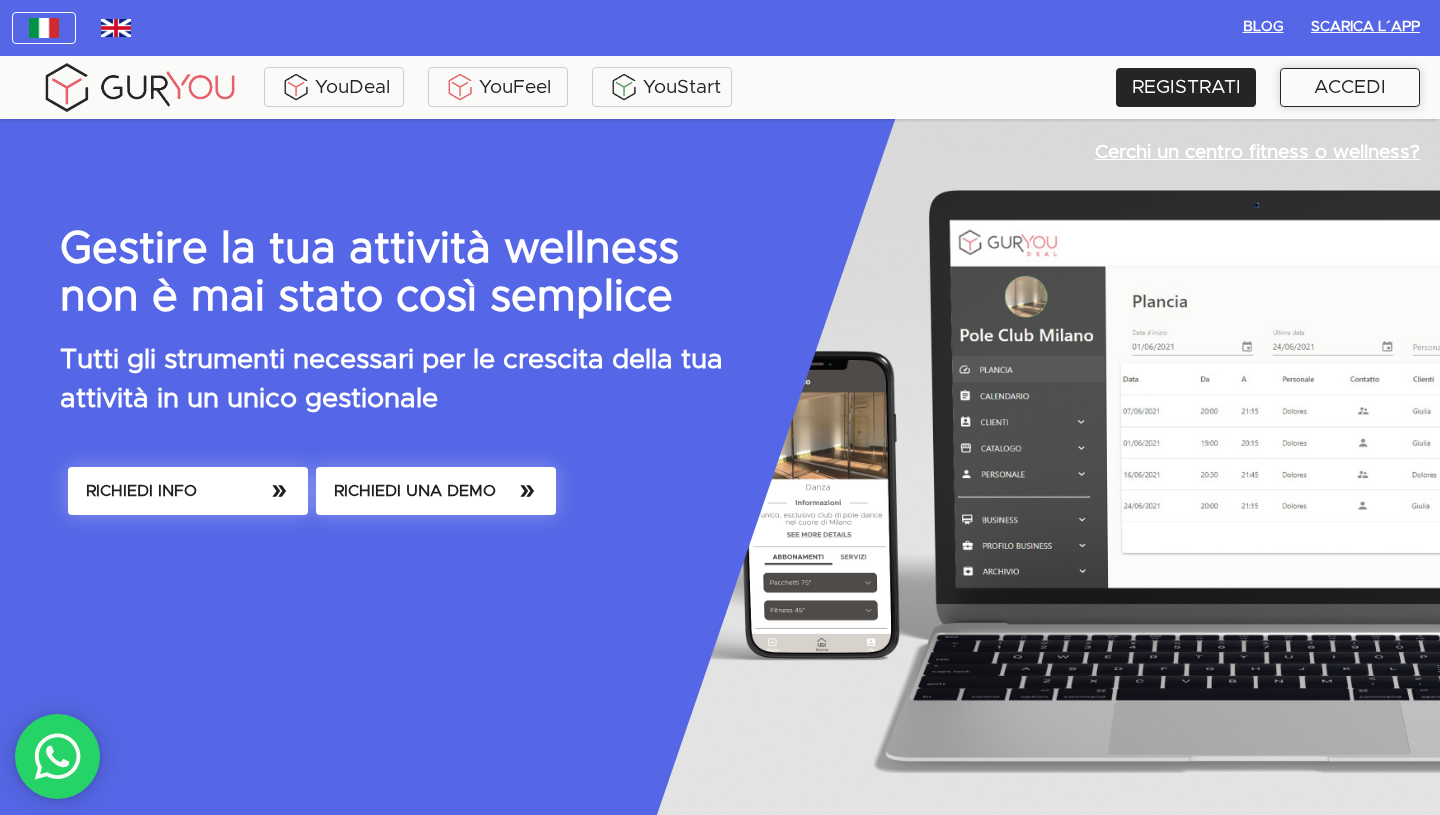 click on "ACCEDI" at bounding box center (1350, 87) 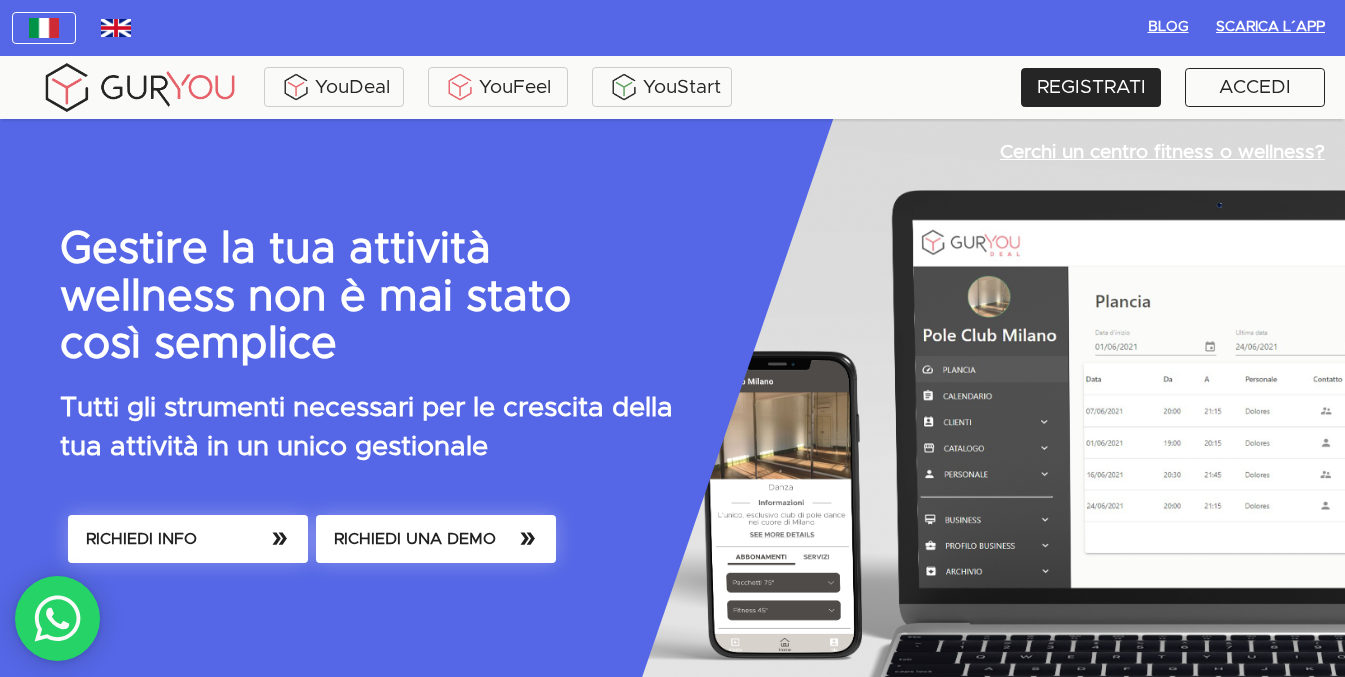scroll, scrollTop: 0, scrollLeft: 0, axis: both 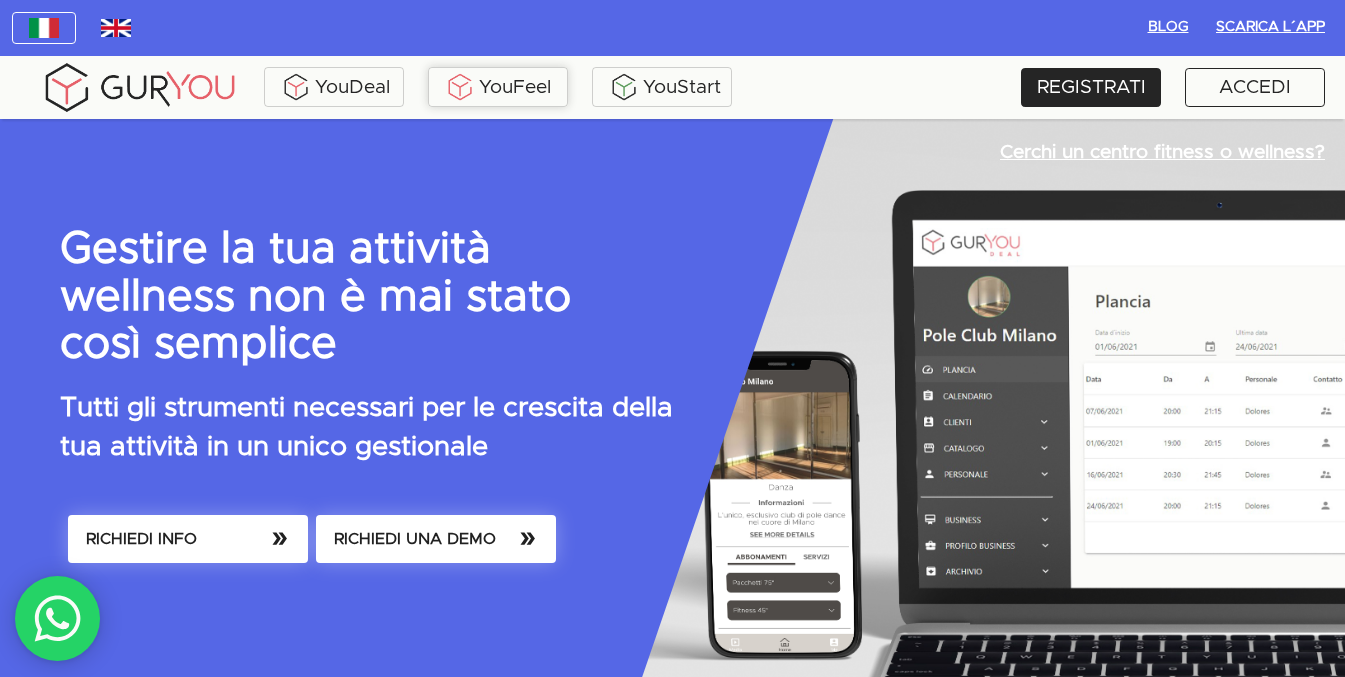 click at bounding box center [460, 87] 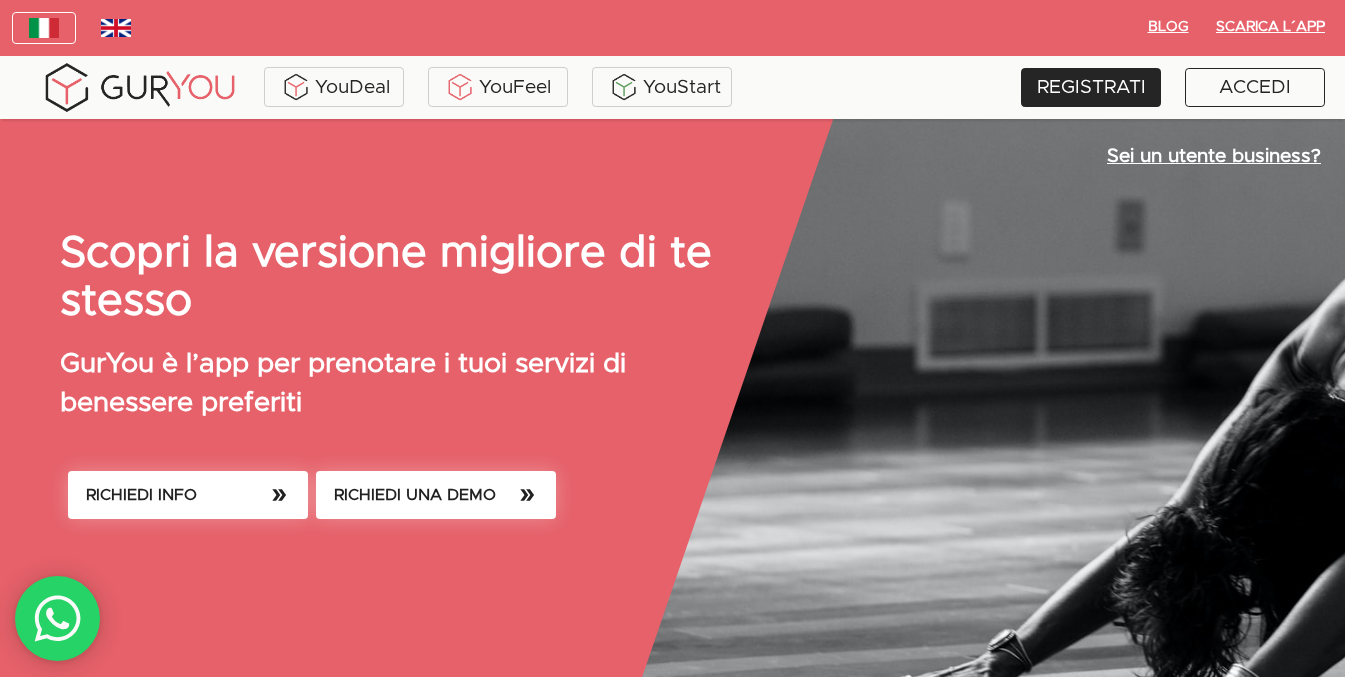 scroll, scrollTop: 0, scrollLeft: 0, axis: both 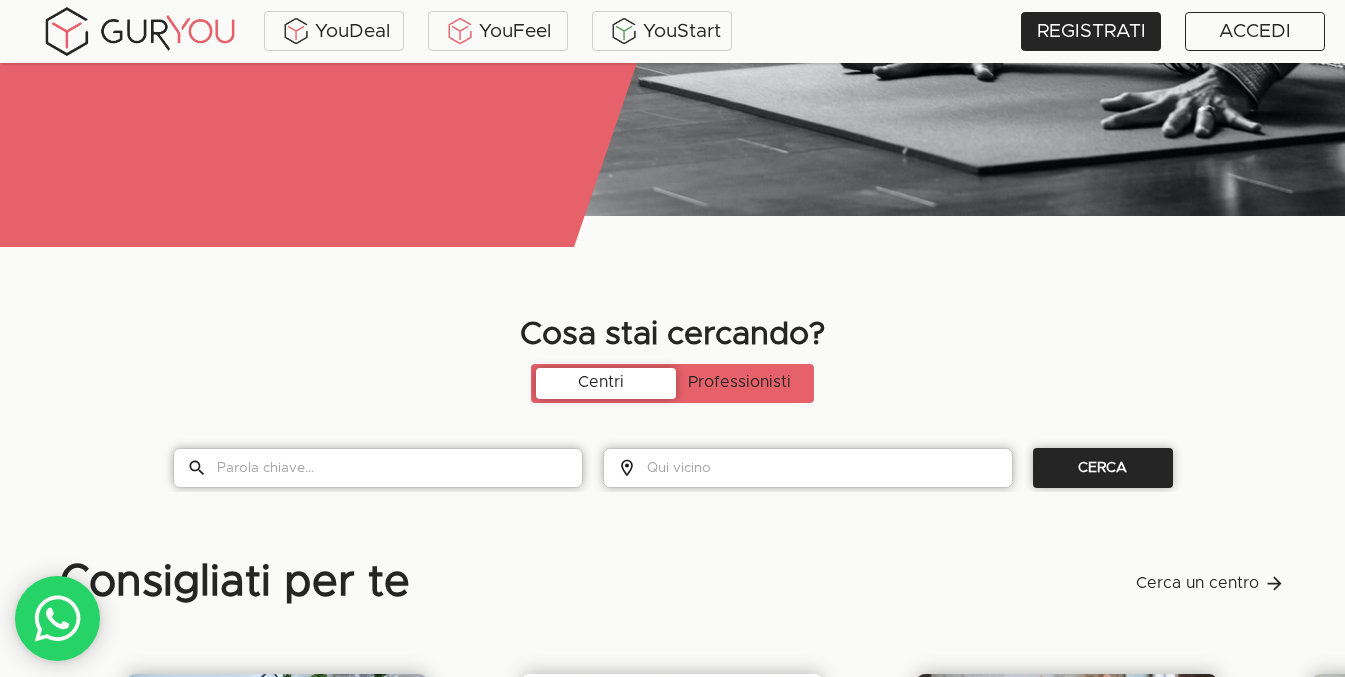click at bounding box center [399, 468] 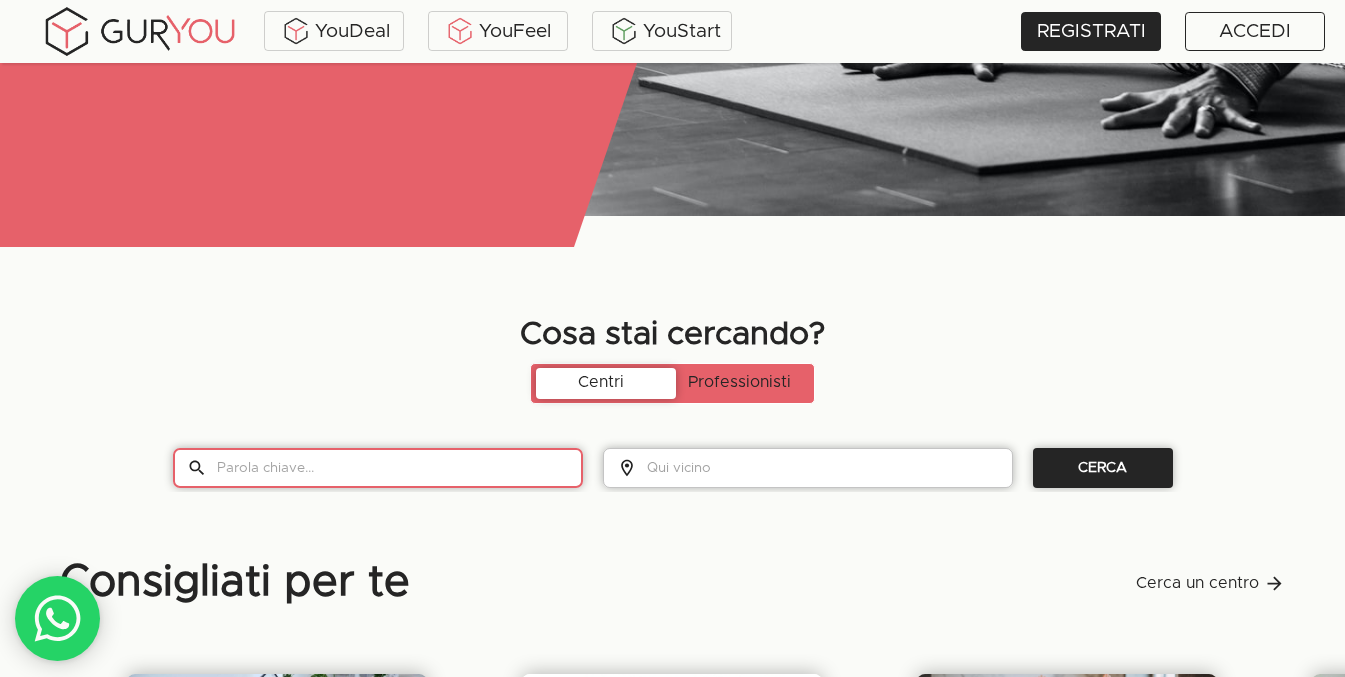 click at bounding box center [829, 468] 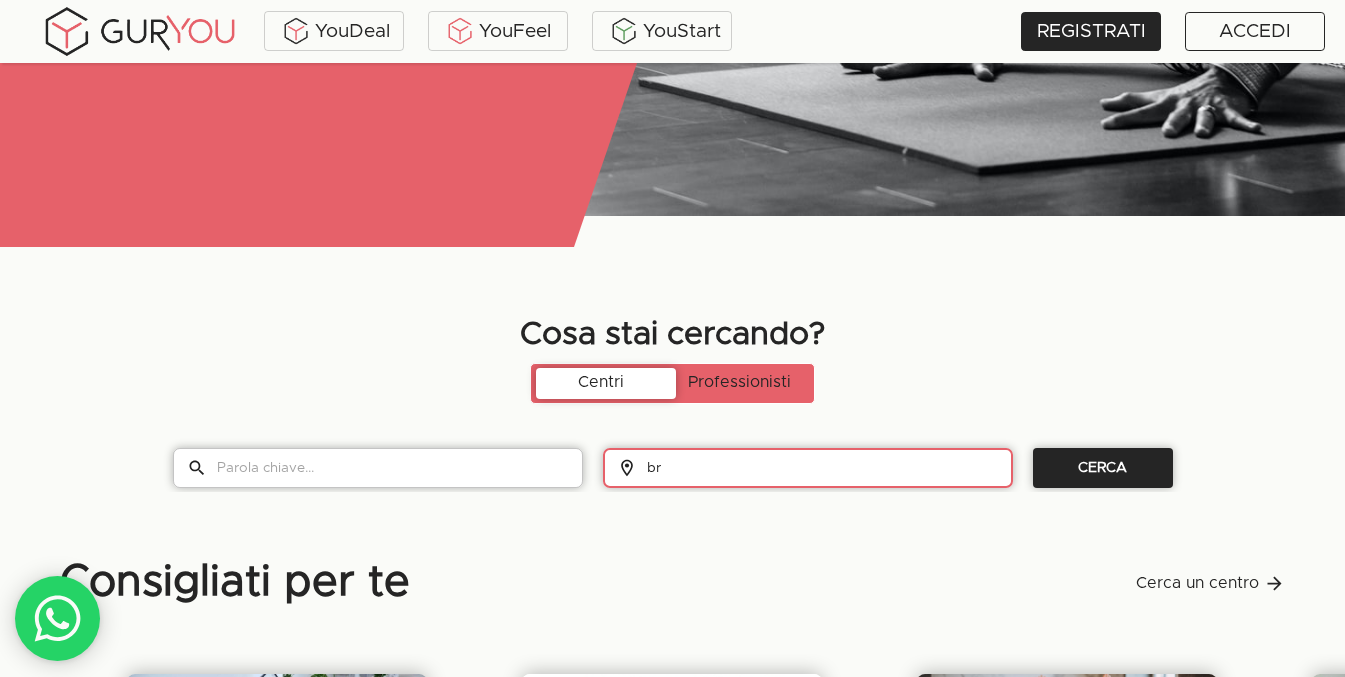 type on "br" 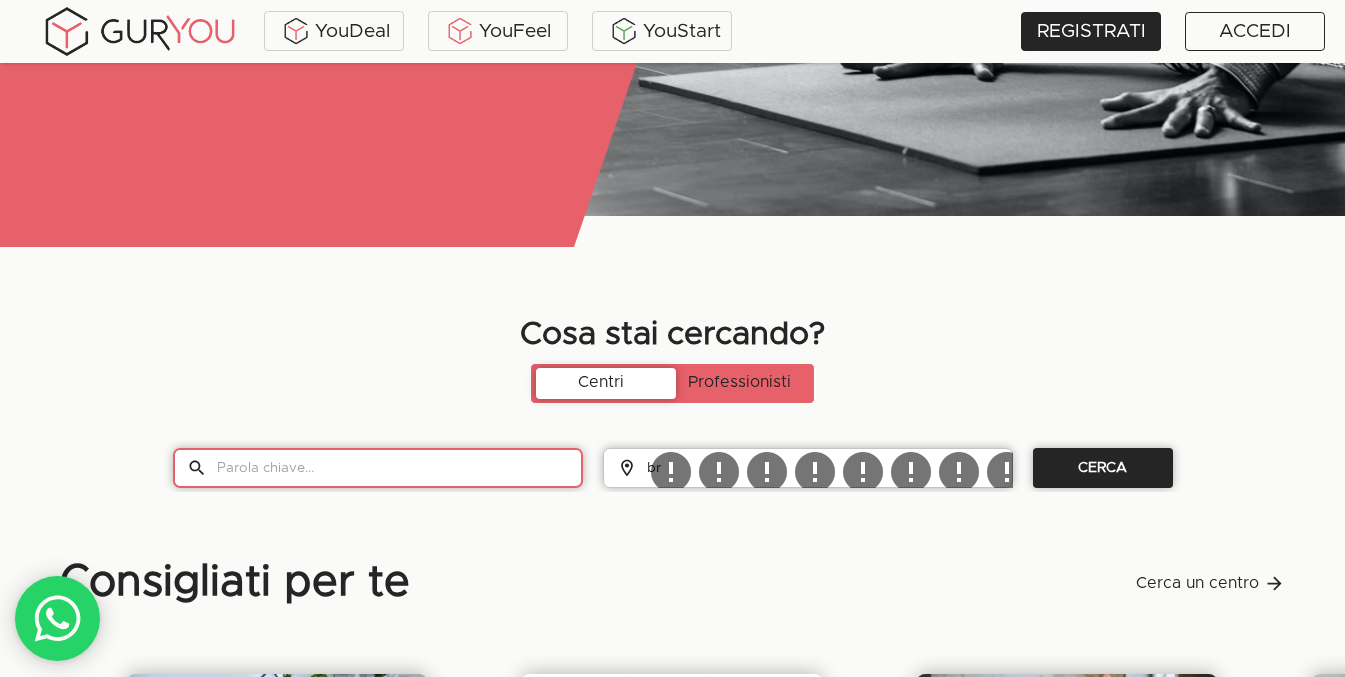 click at bounding box center [399, 468] 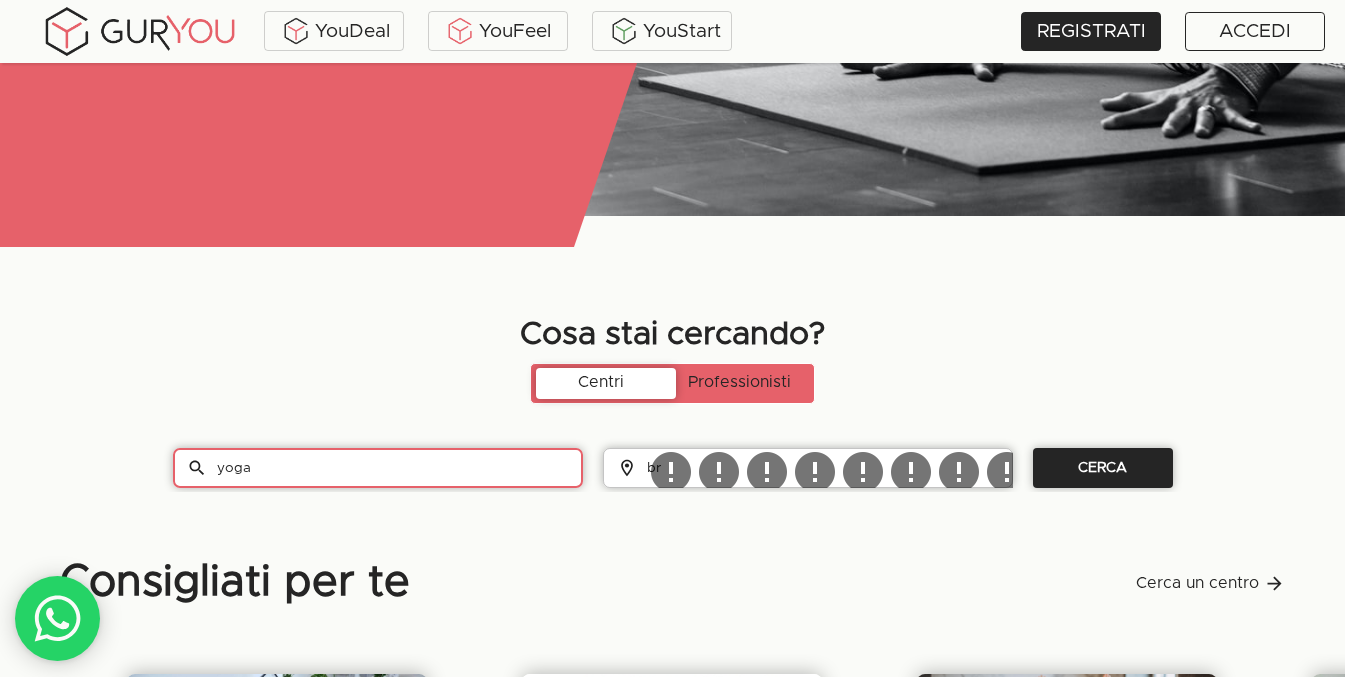 type on "yoga" 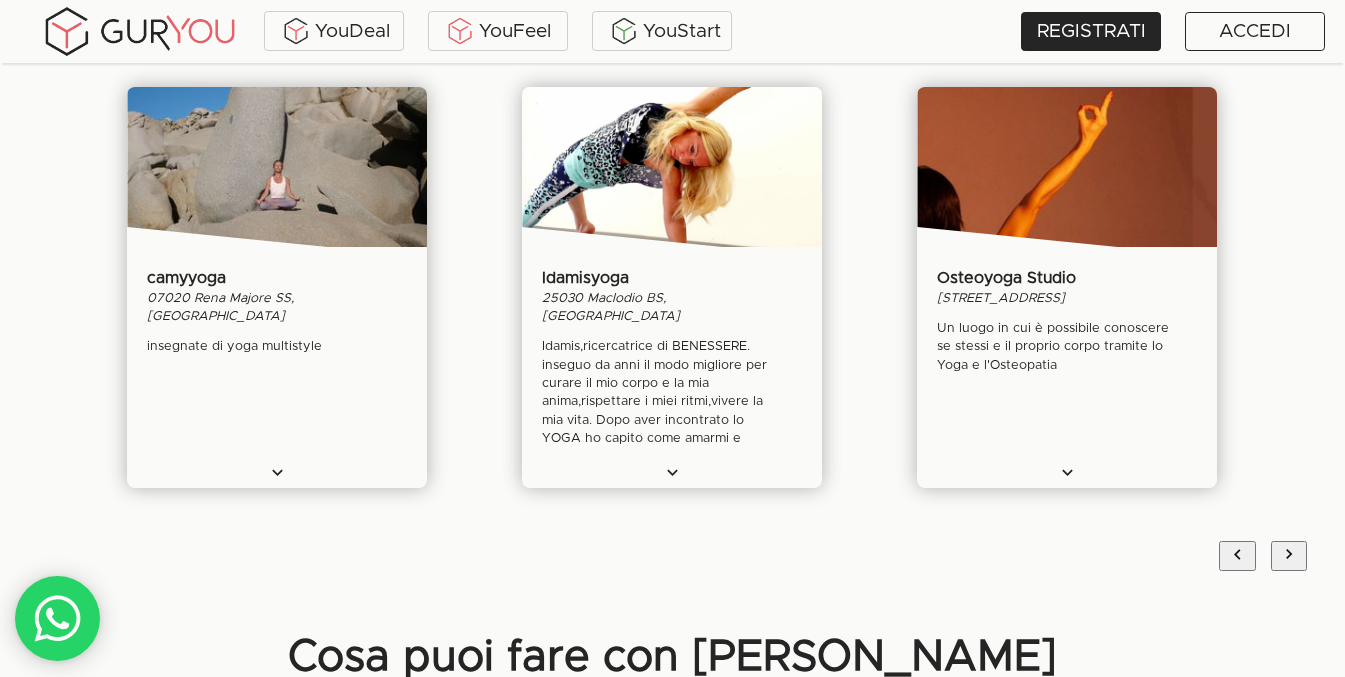 scroll, scrollTop: 1230, scrollLeft: 0, axis: vertical 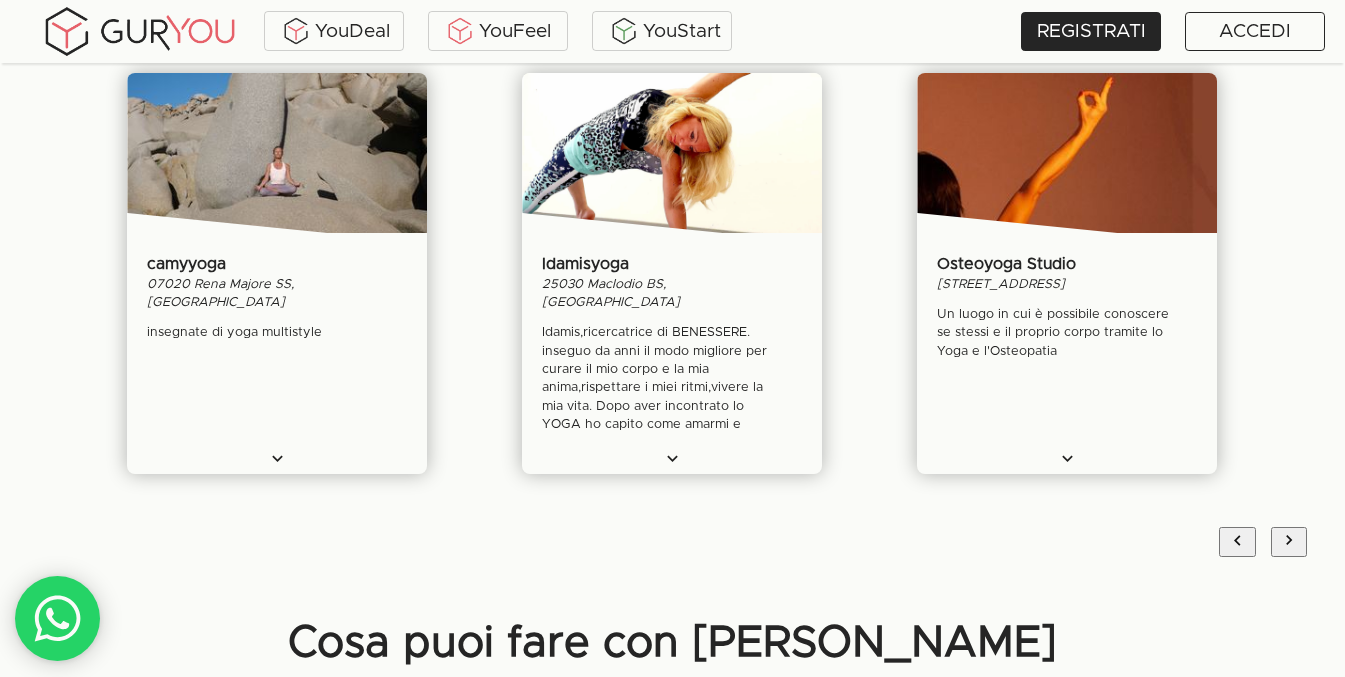 click at bounding box center [1289, 542] 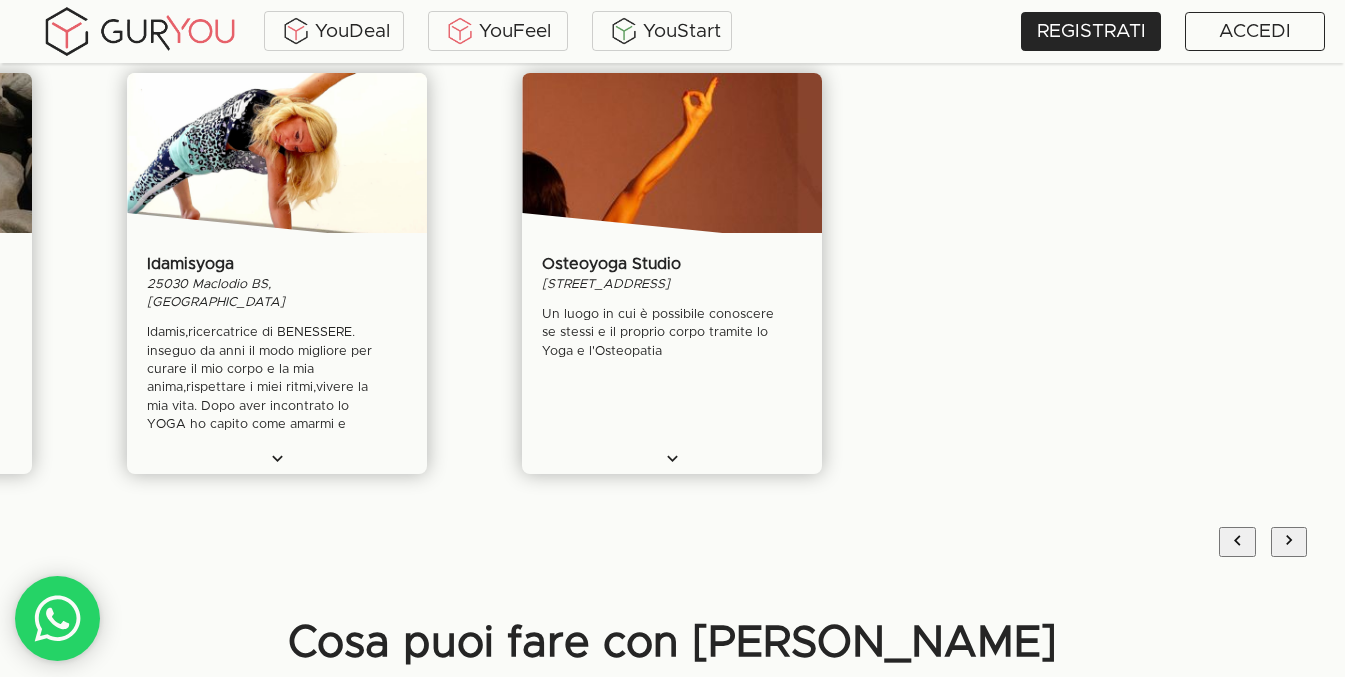 click at bounding box center [1289, 542] 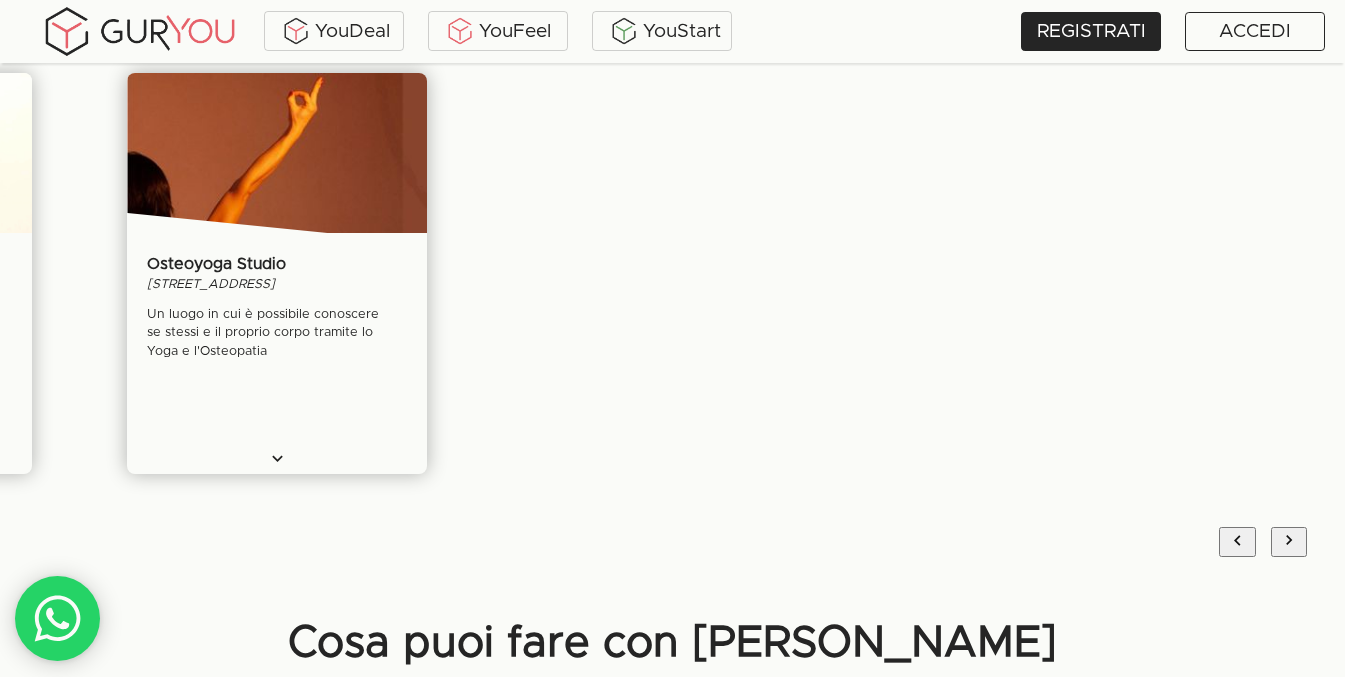 click at bounding box center (1289, 542) 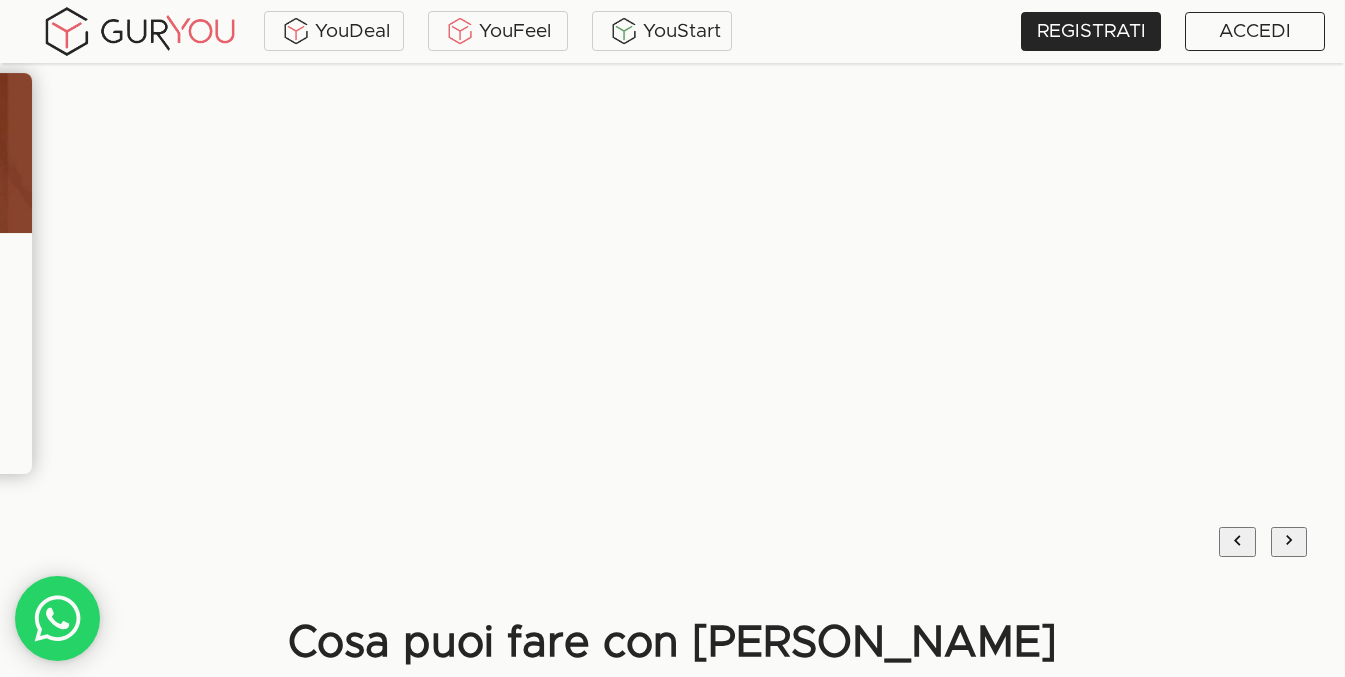 click at bounding box center [1237, 542] 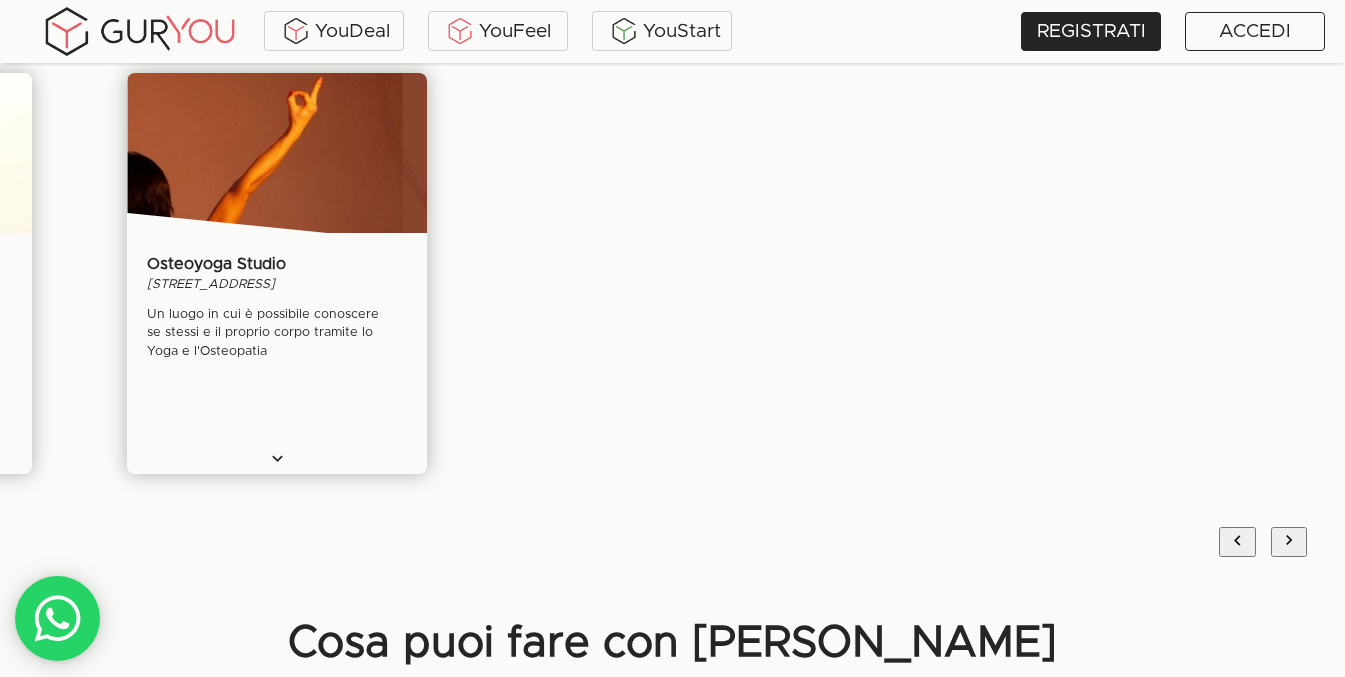 click at bounding box center [1237, 542] 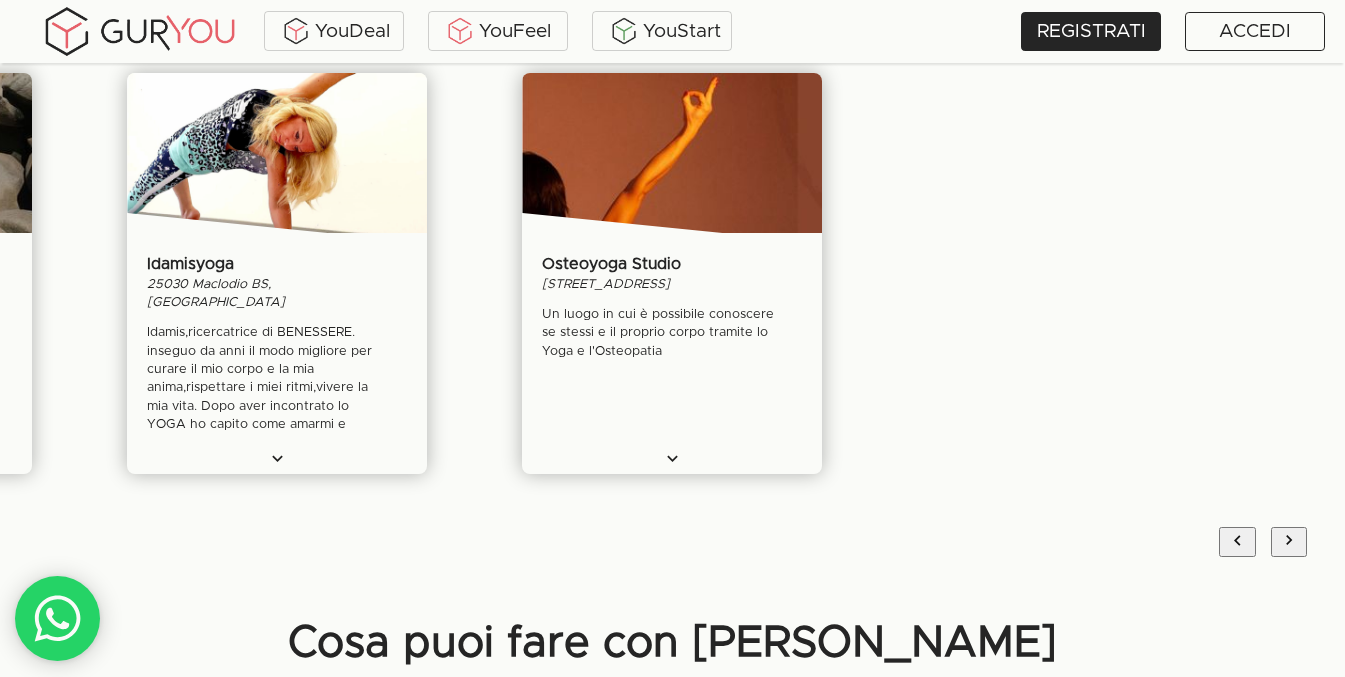 click at bounding box center [1237, 542] 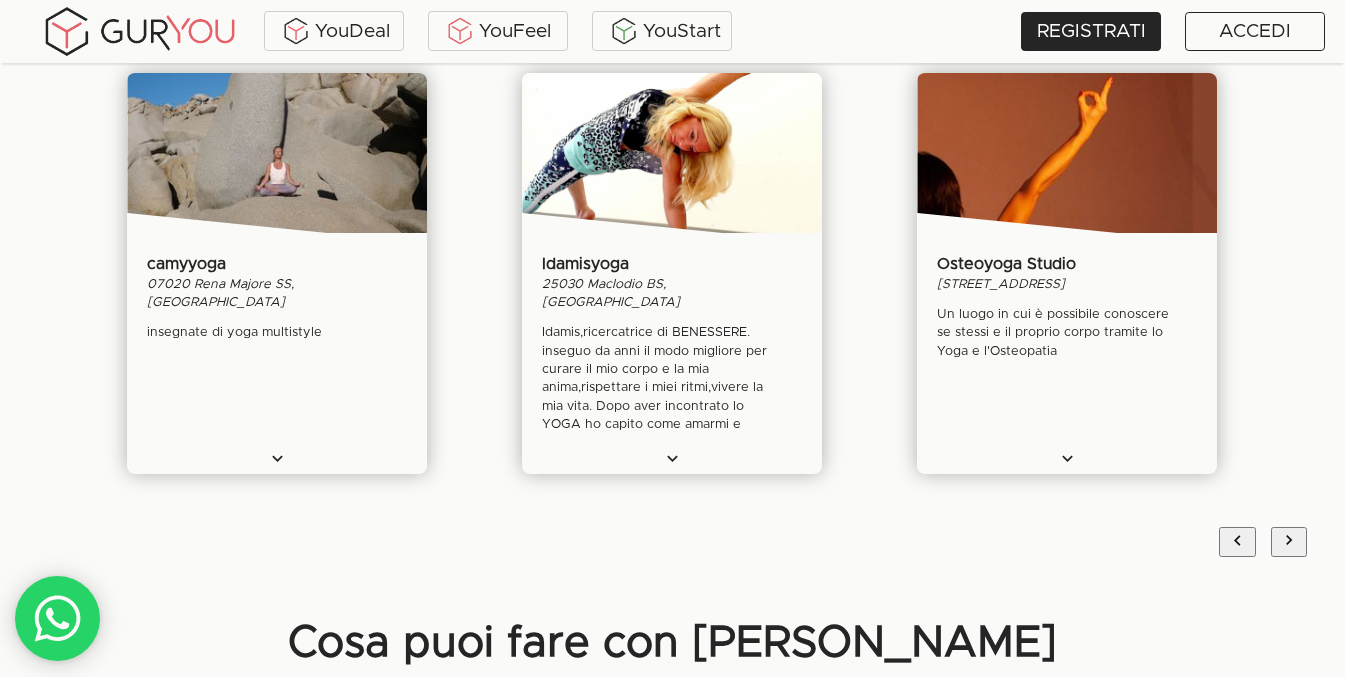 click at bounding box center [1237, 542] 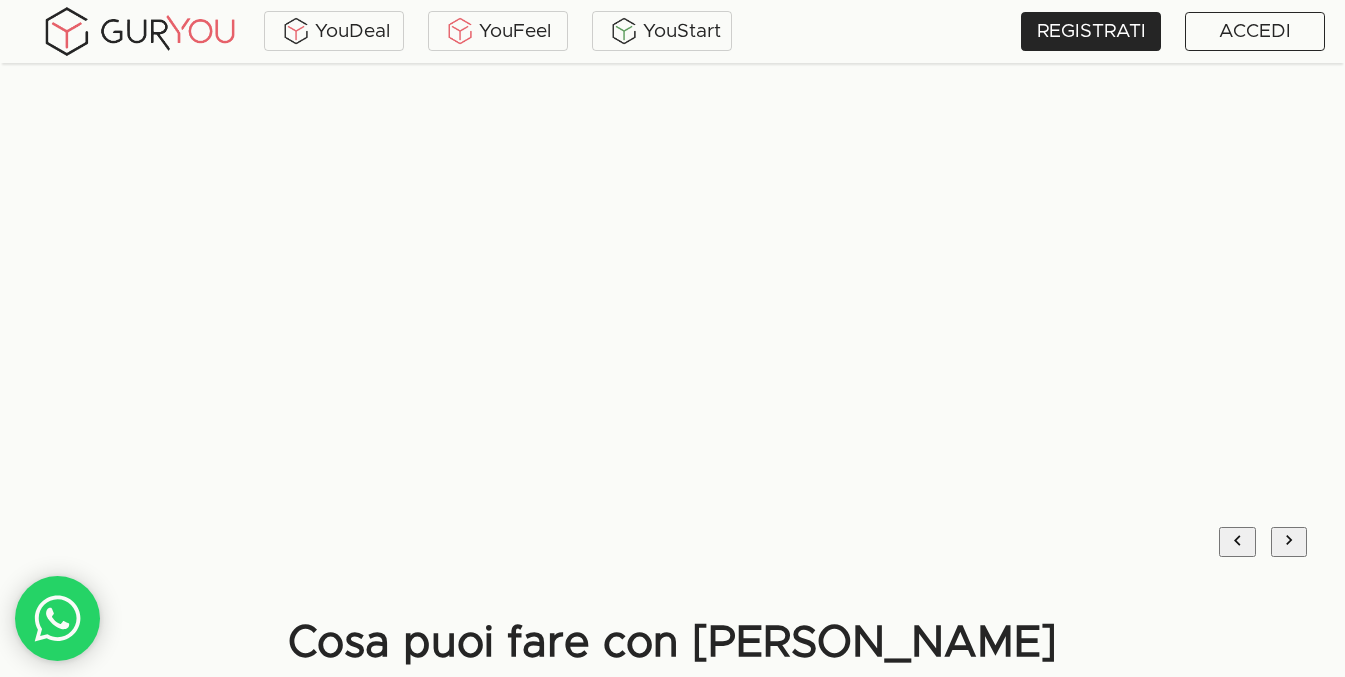 click at bounding box center [1237, 542] 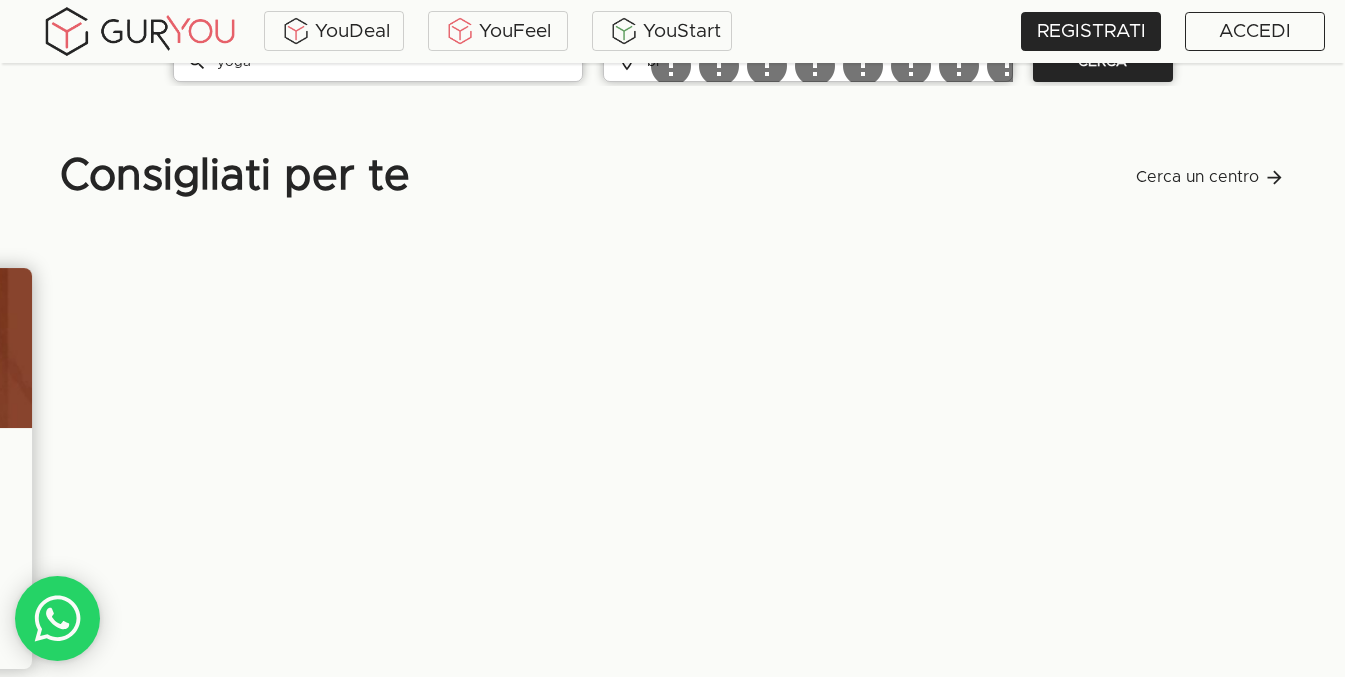 scroll, scrollTop: 1061, scrollLeft: 0, axis: vertical 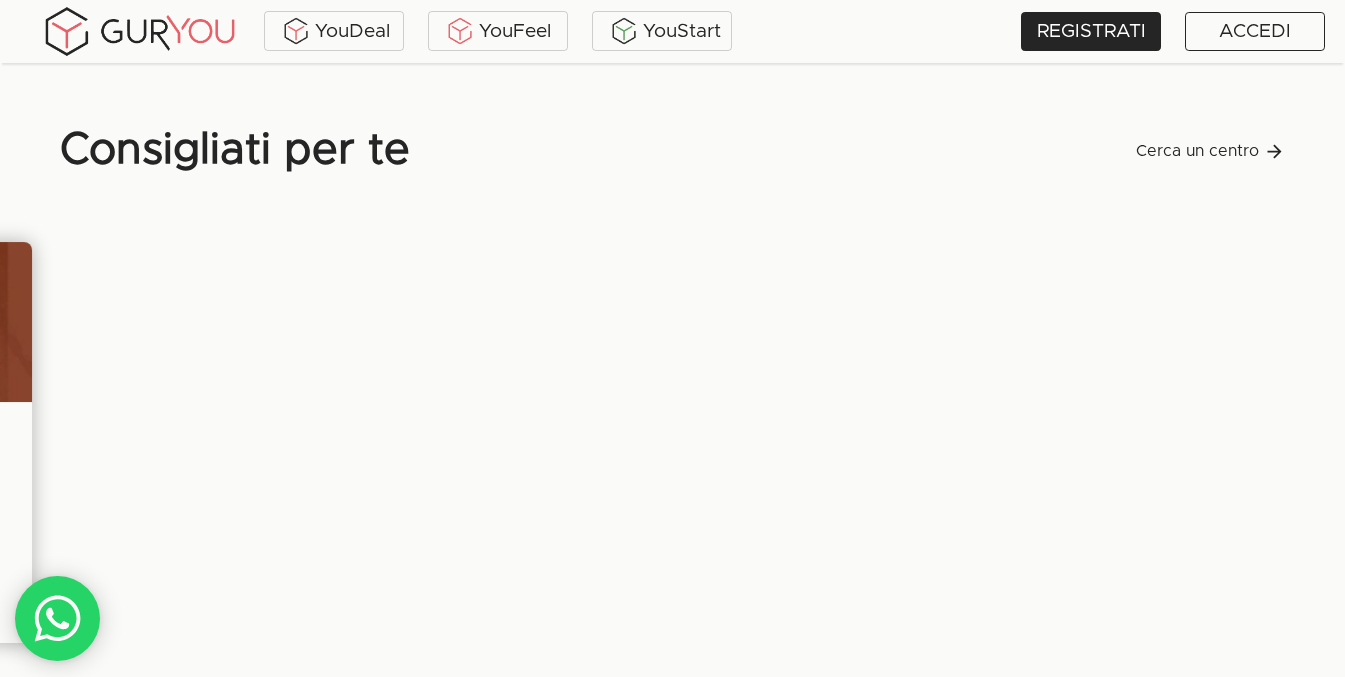 click on "Consigliati per te Cerca un centro" at bounding box center (672, 151) 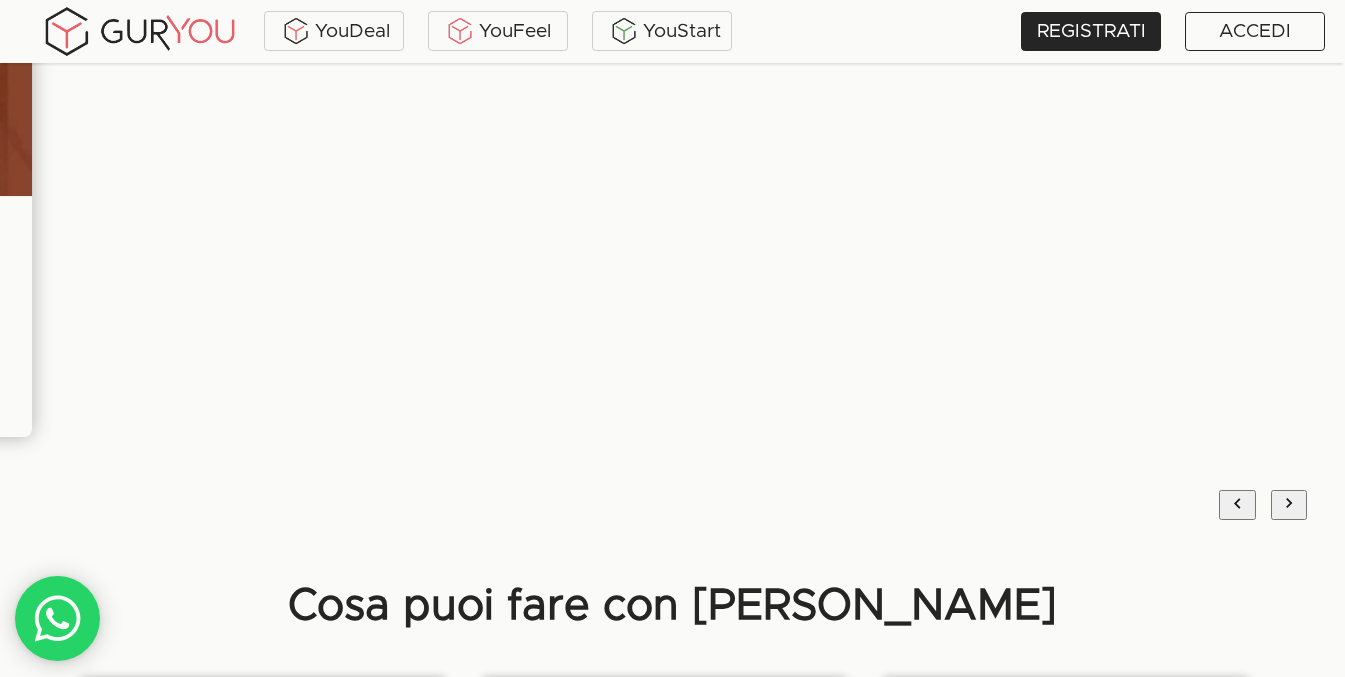 scroll, scrollTop: 1275, scrollLeft: 0, axis: vertical 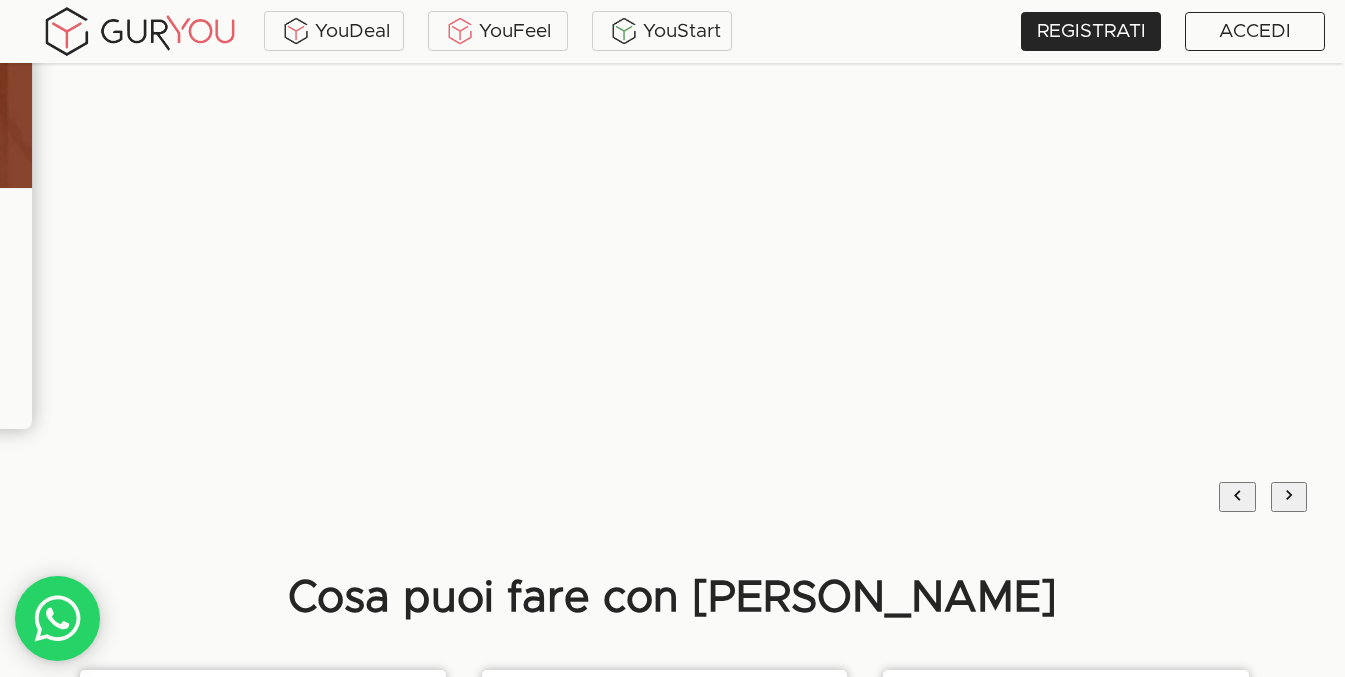 click at bounding box center (1237, 497) 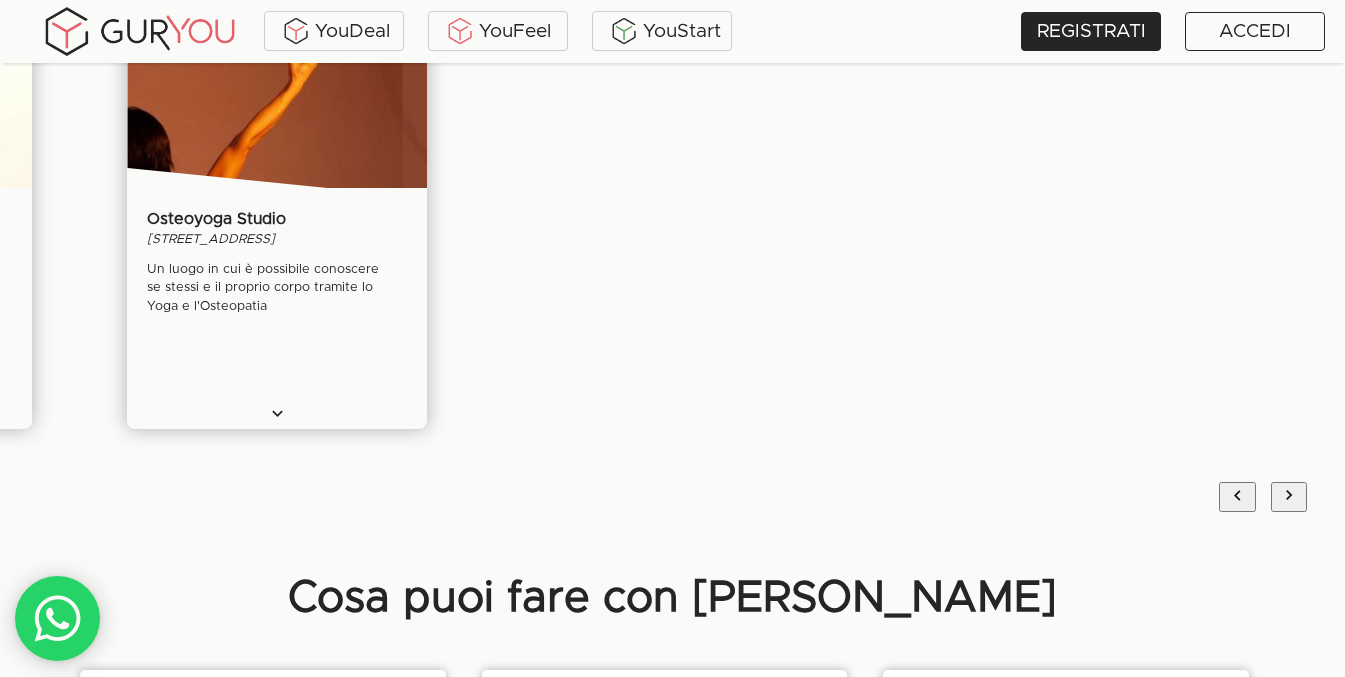 click at bounding box center (1237, 497) 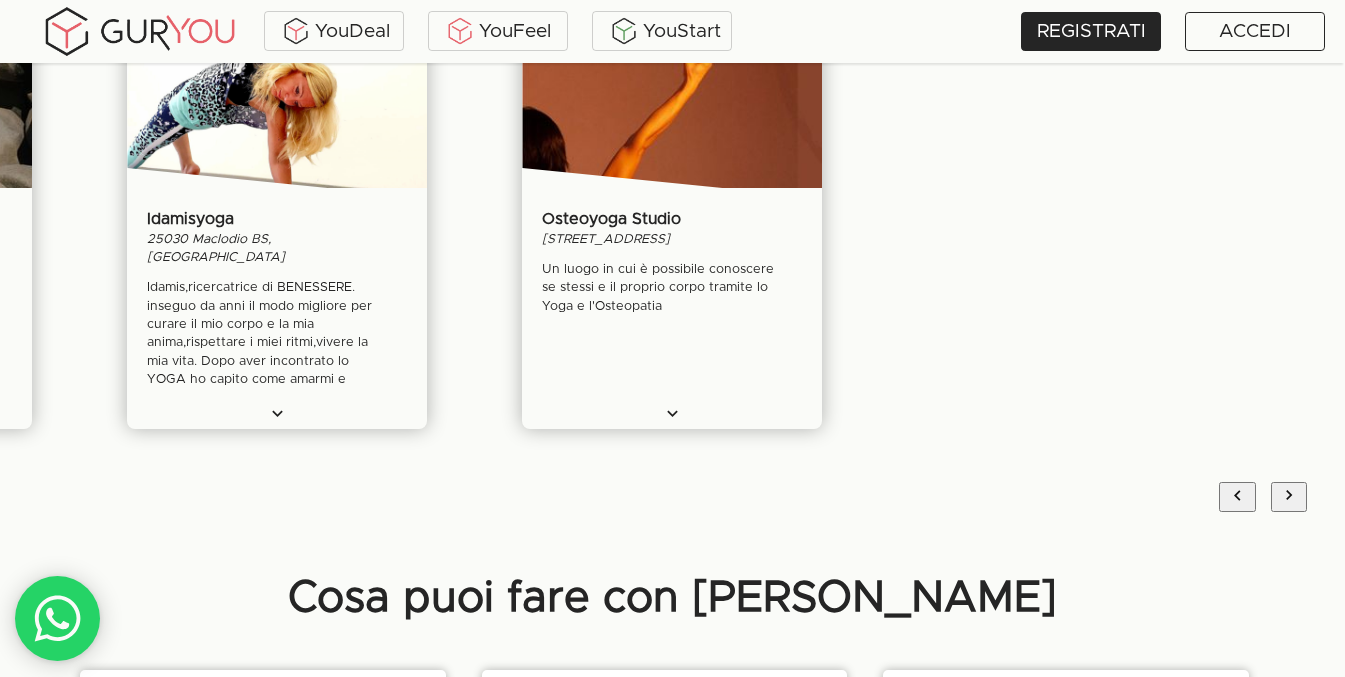 click at bounding box center (1237, 497) 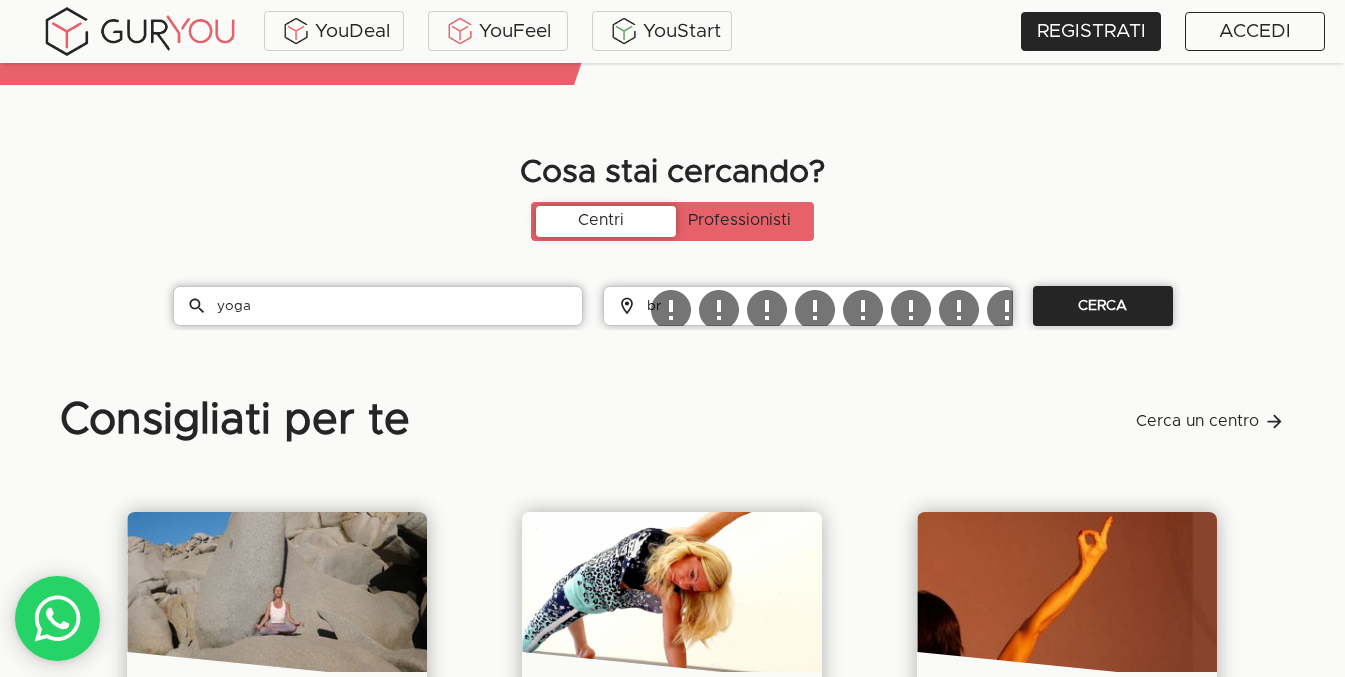 scroll, scrollTop: 751, scrollLeft: 0, axis: vertical 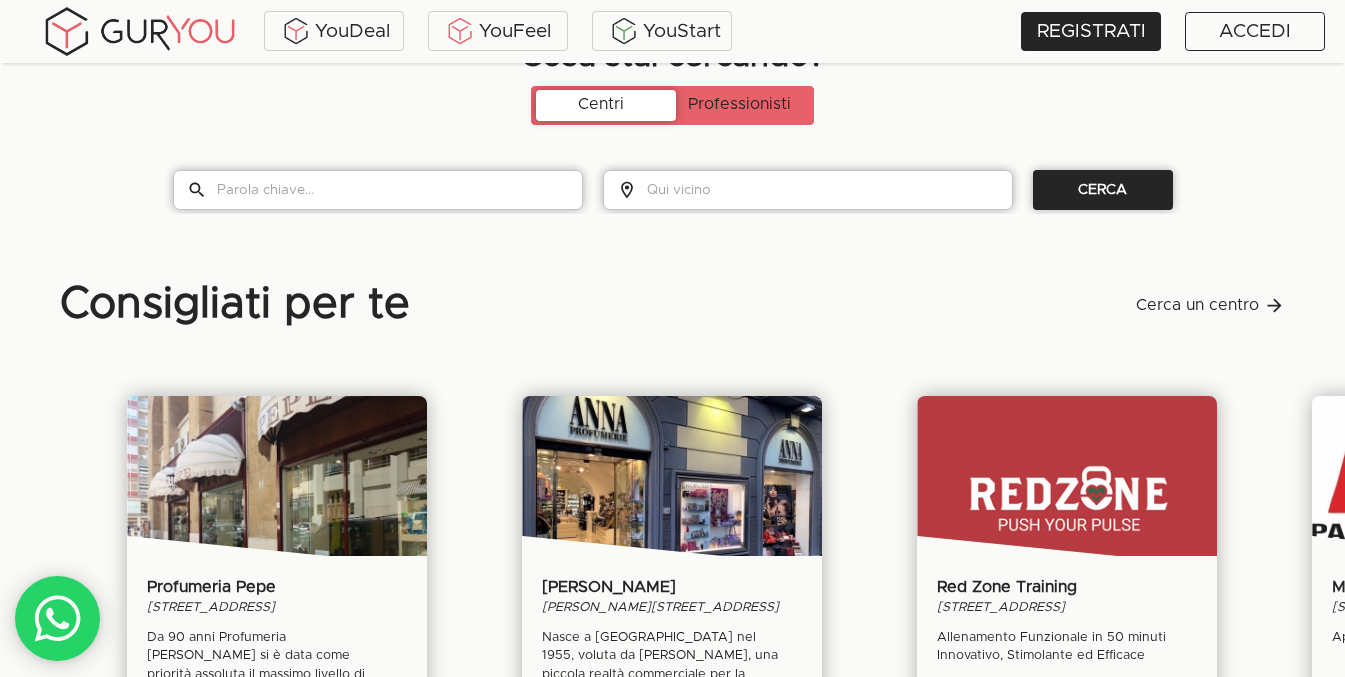 click at bounding box center (399, 190) 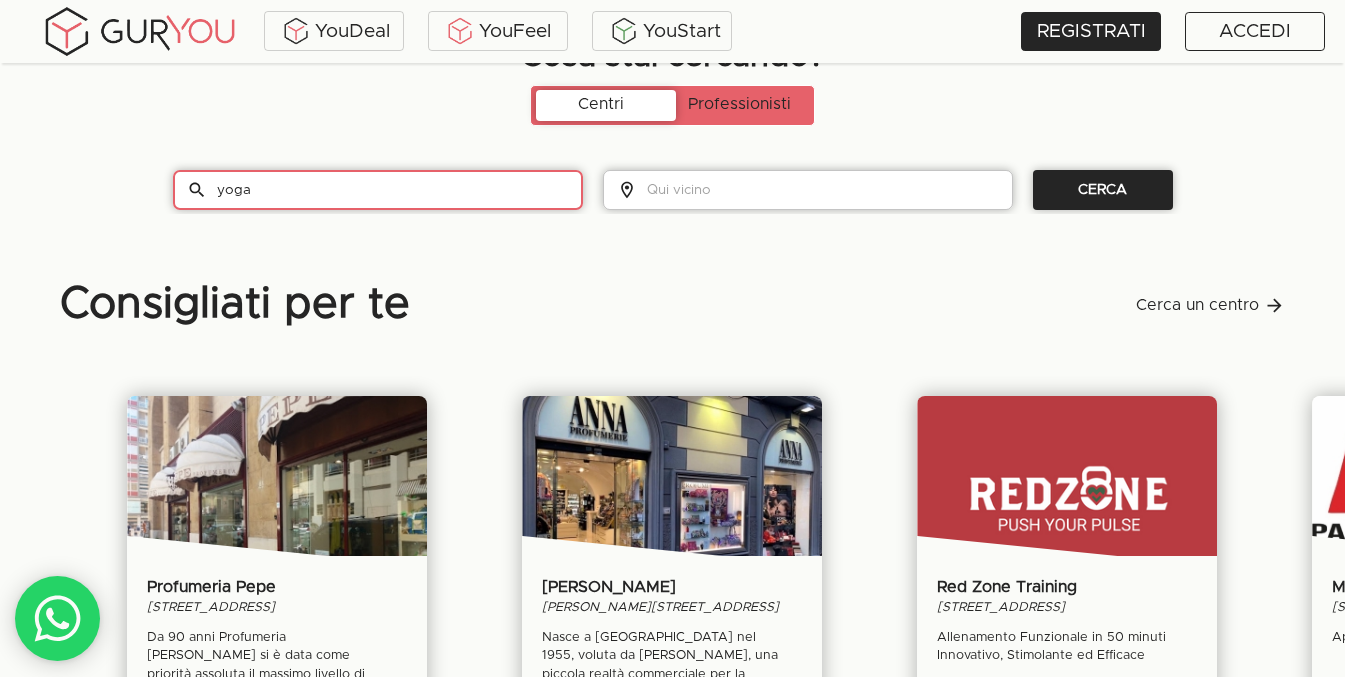 type on "yoga" 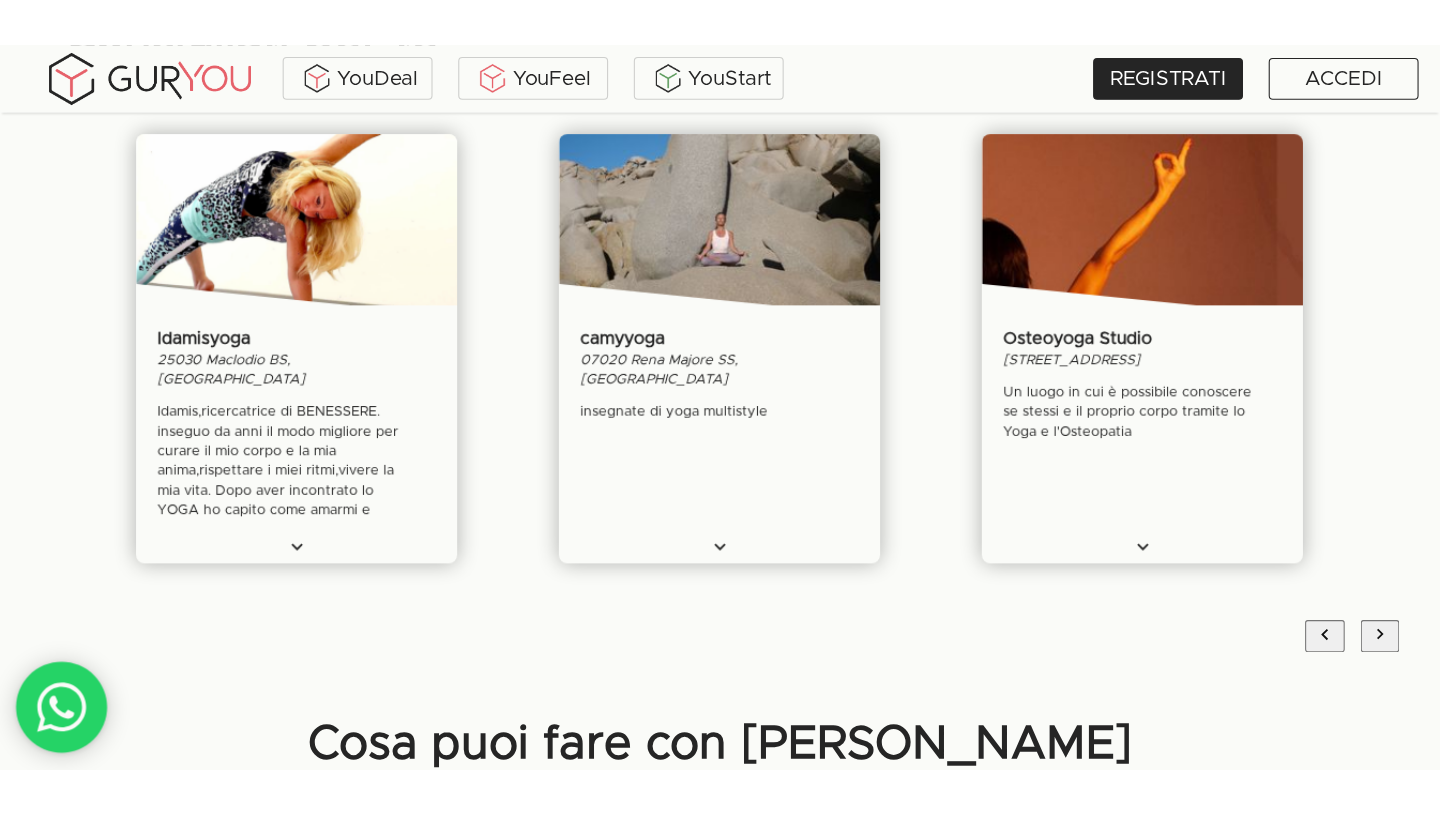 scroll, scrollTop: 1231, scrollLeft: 0, axis: vertical 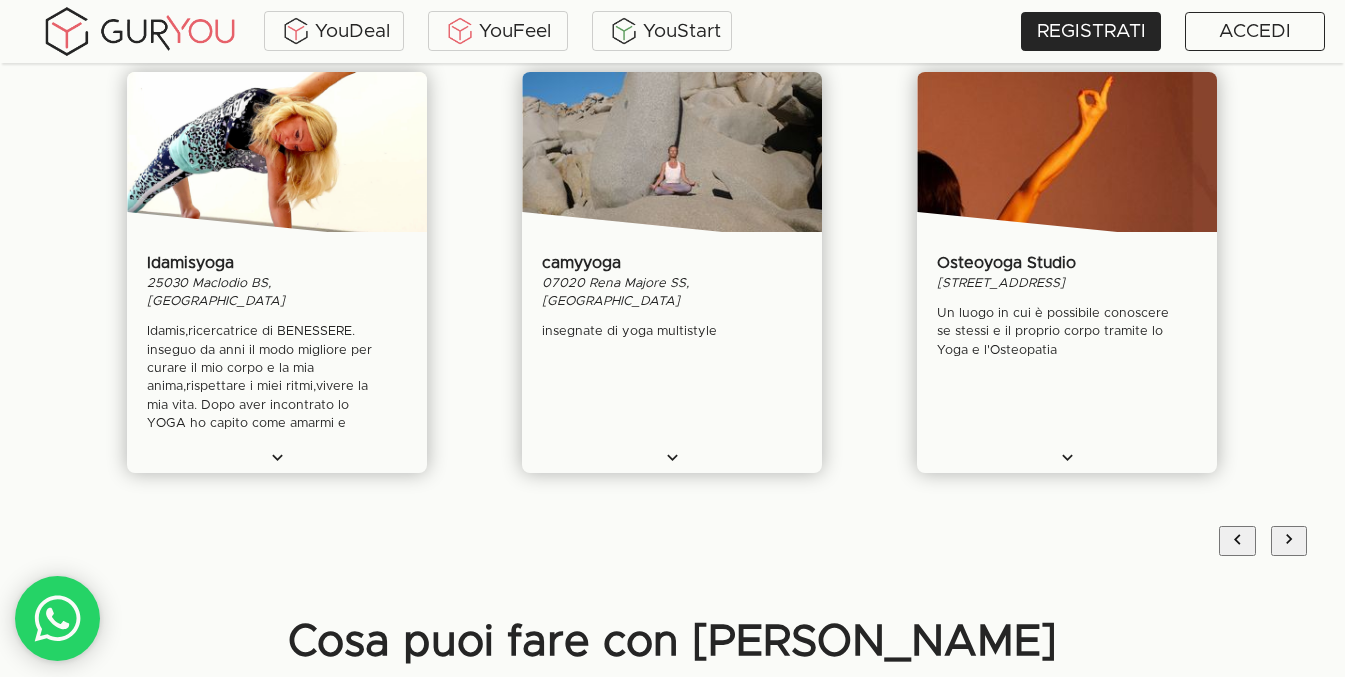 click 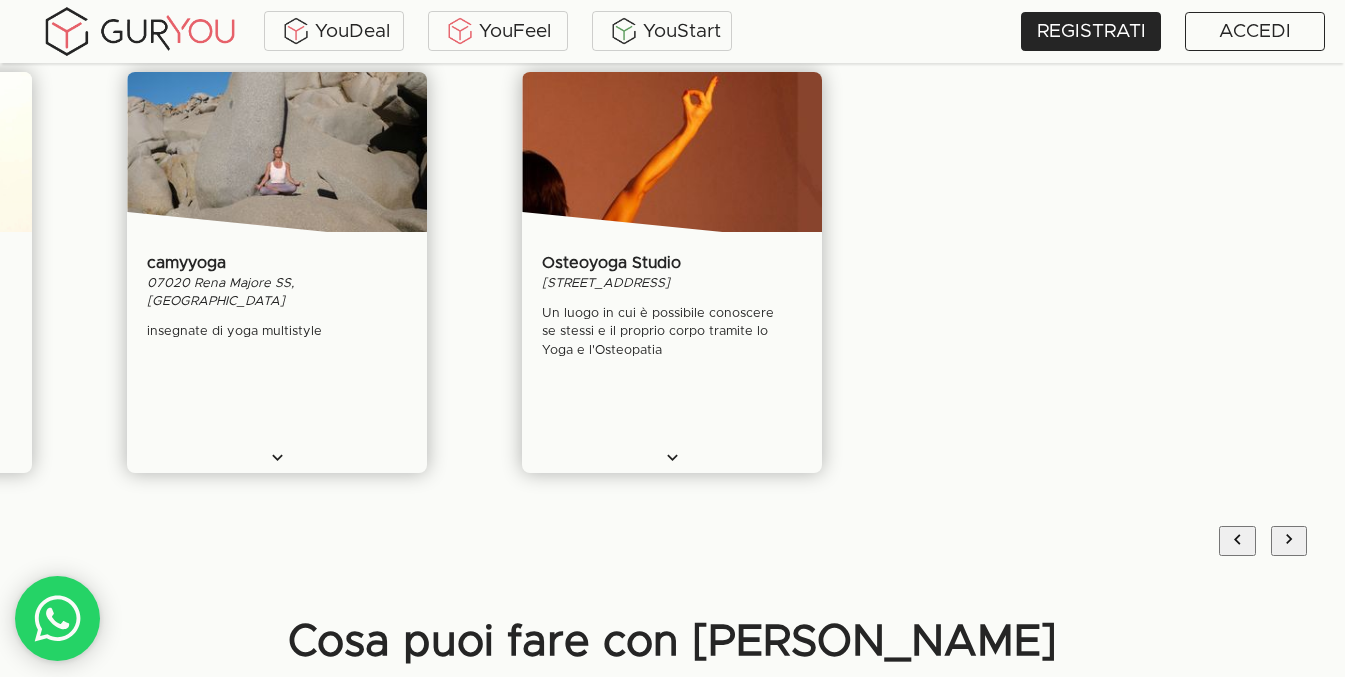 click 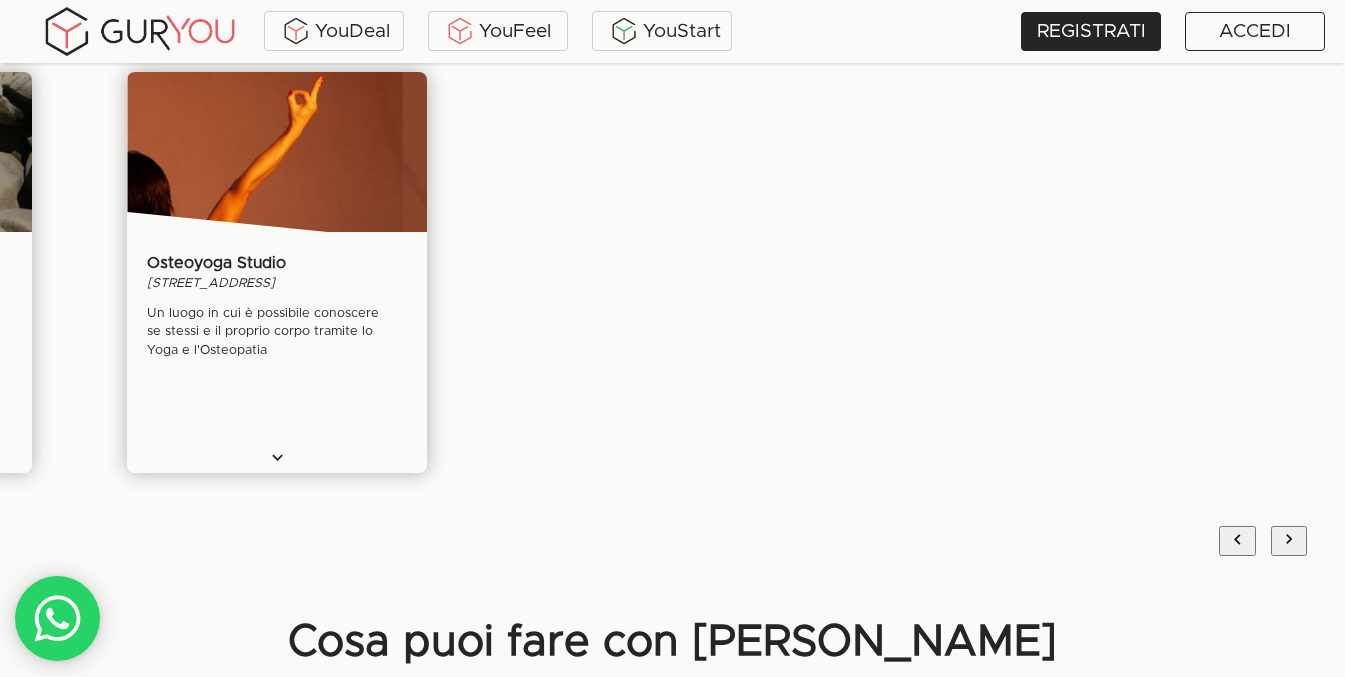click 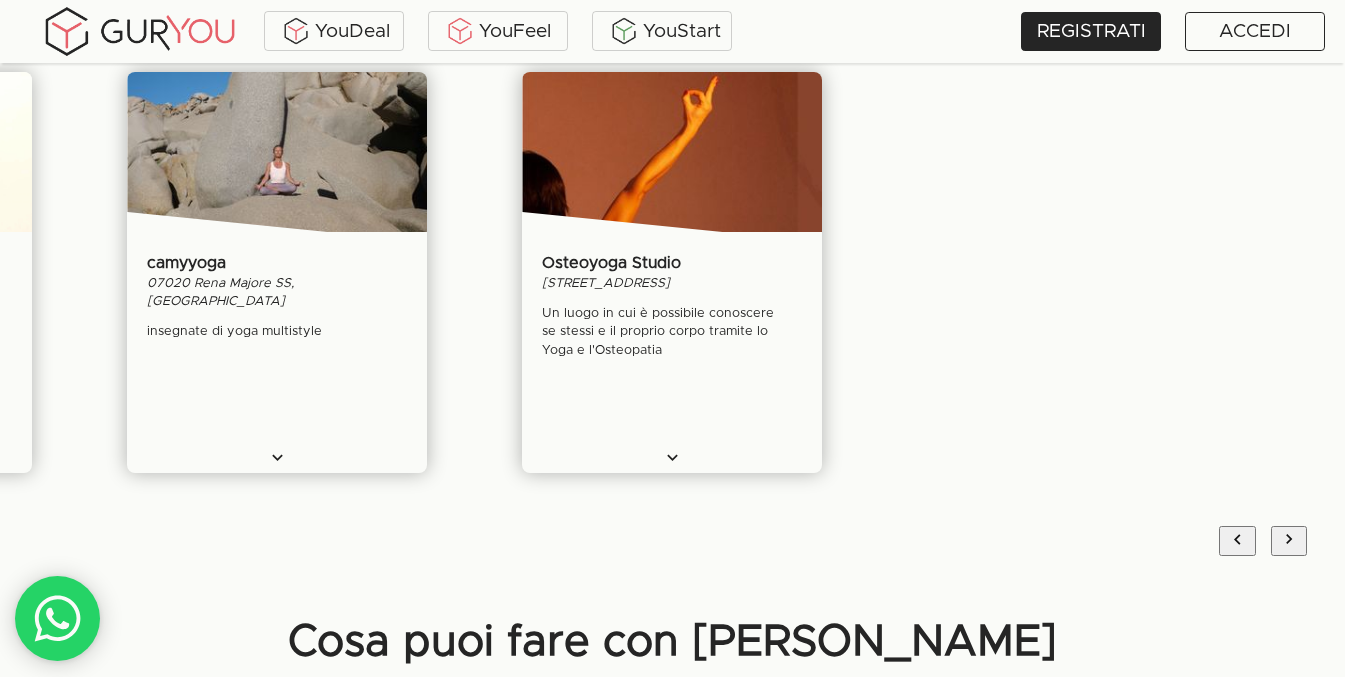 click 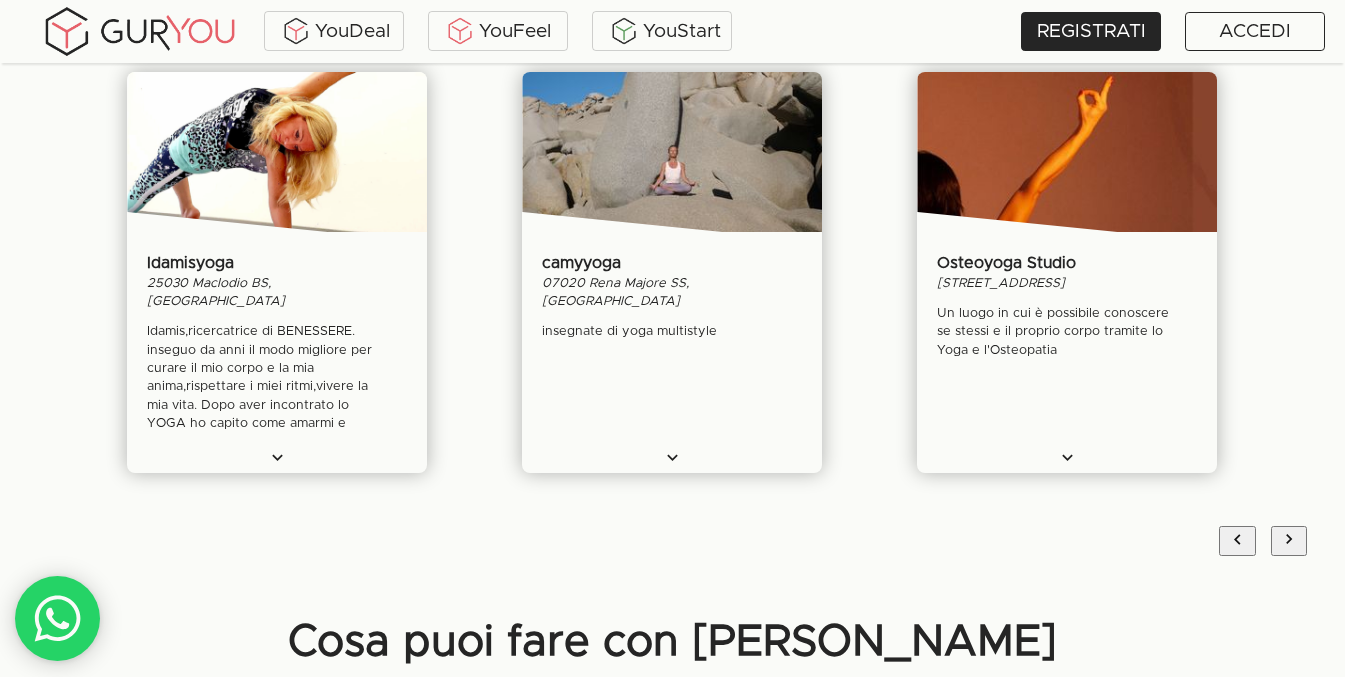 click 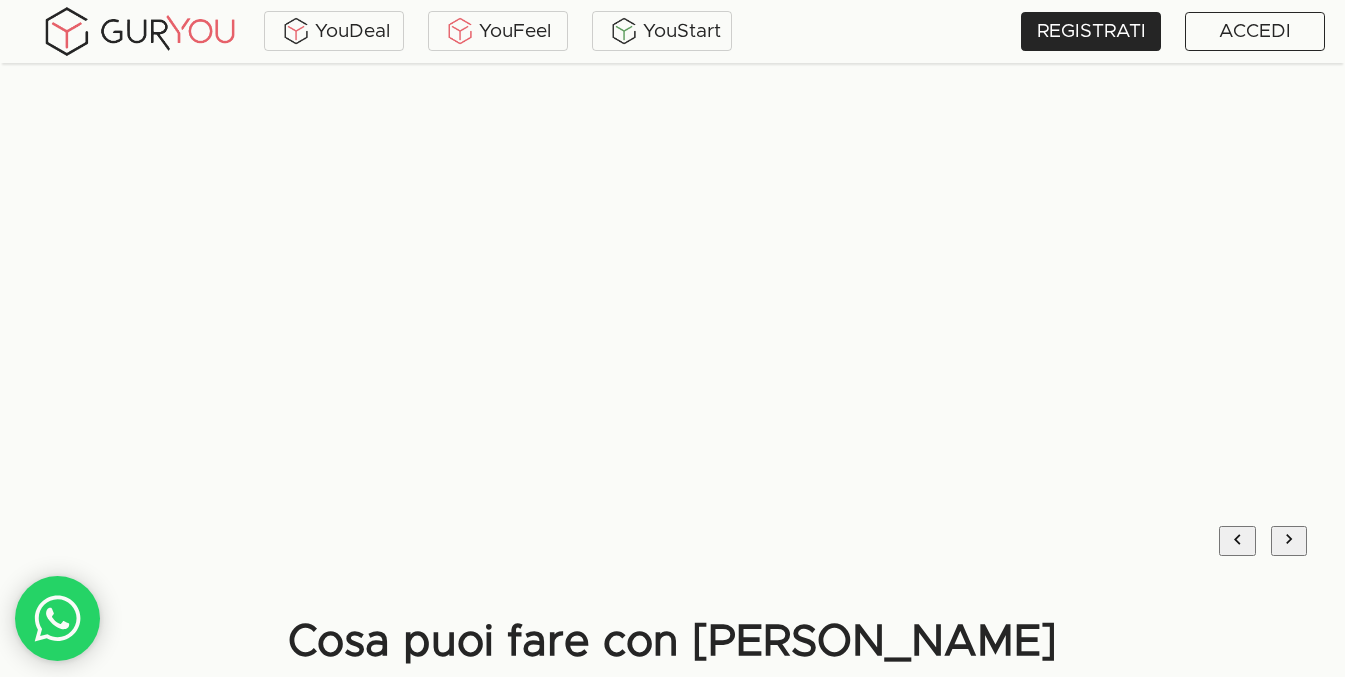 click 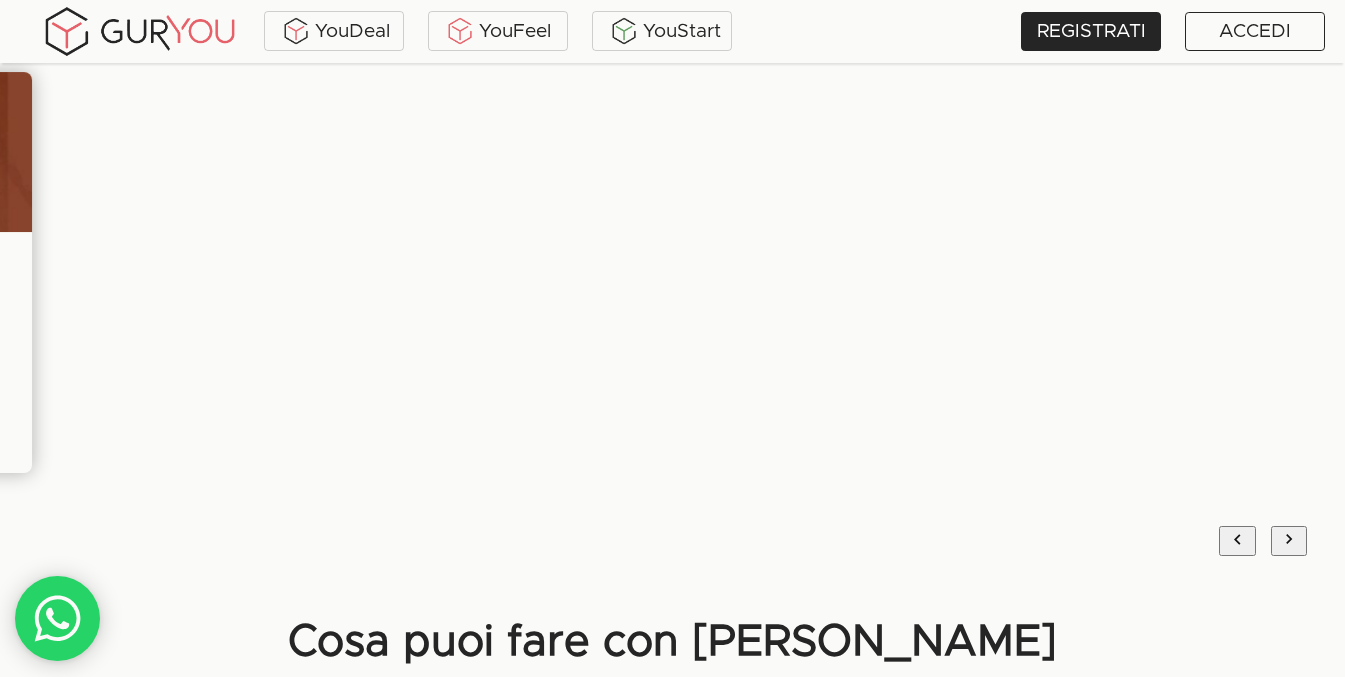 click 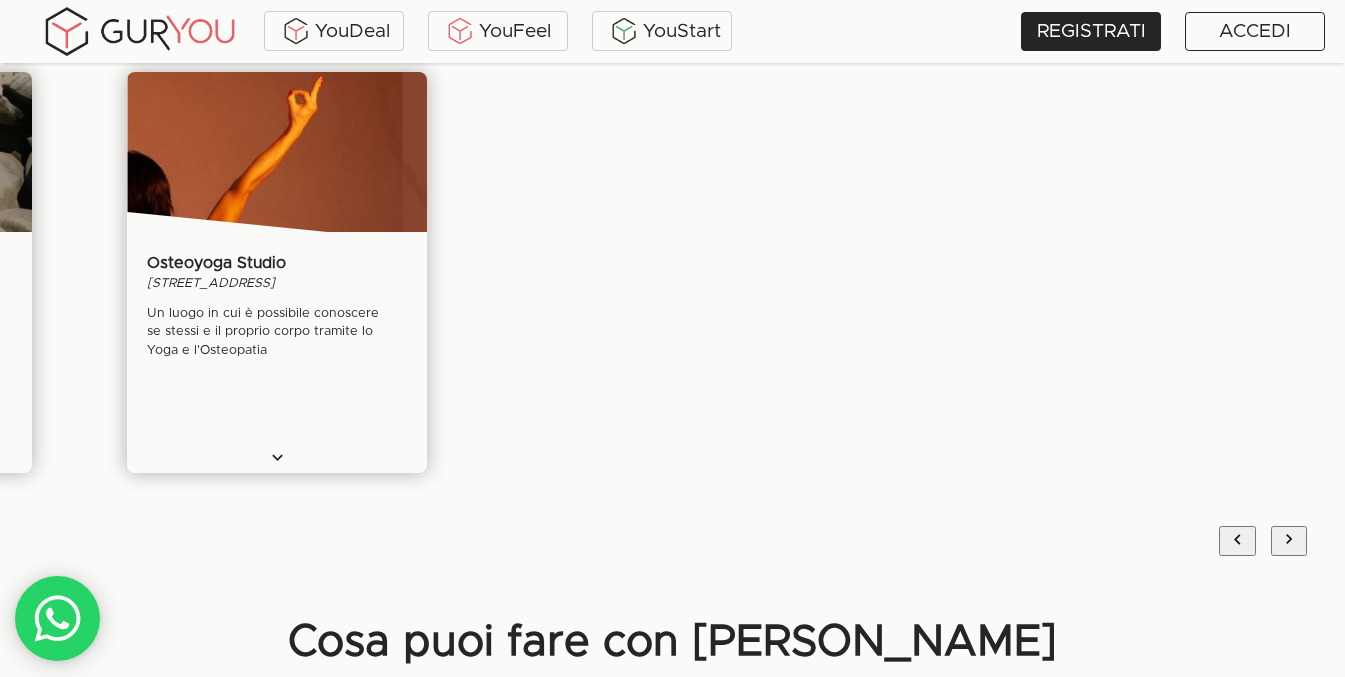 click 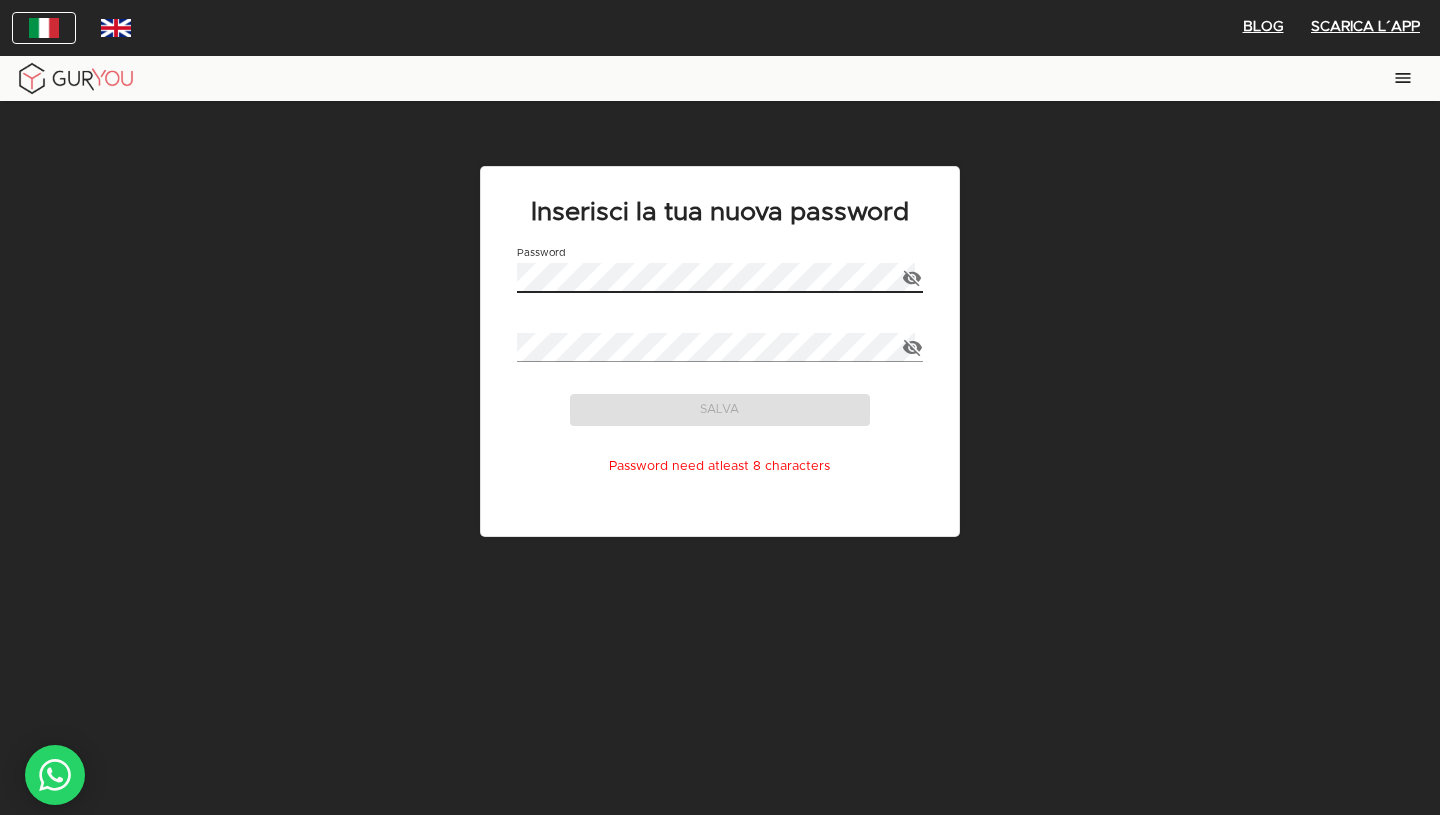scroll, scrollTop: 0, scrollLeft: 0, axis: both 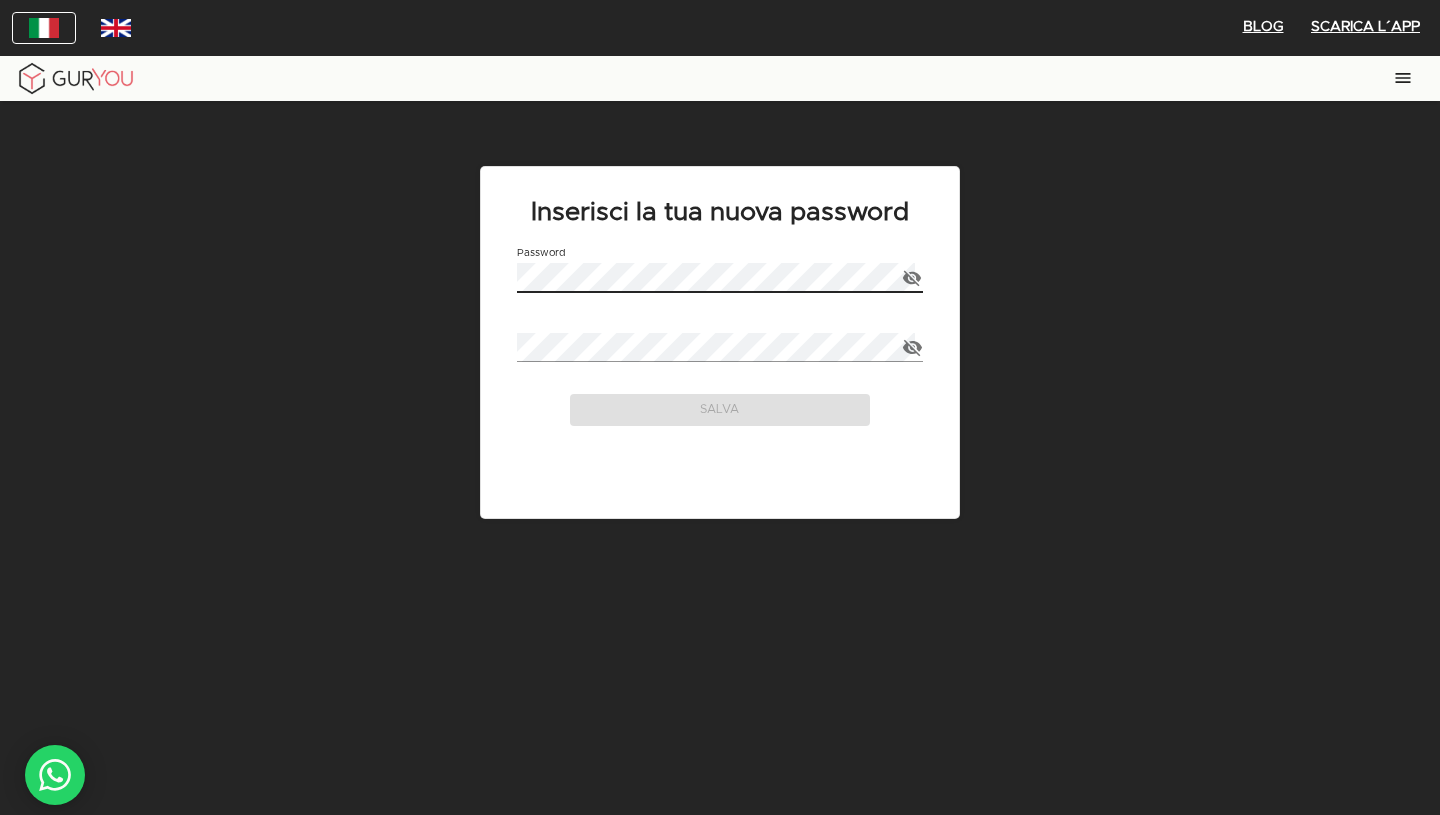 click 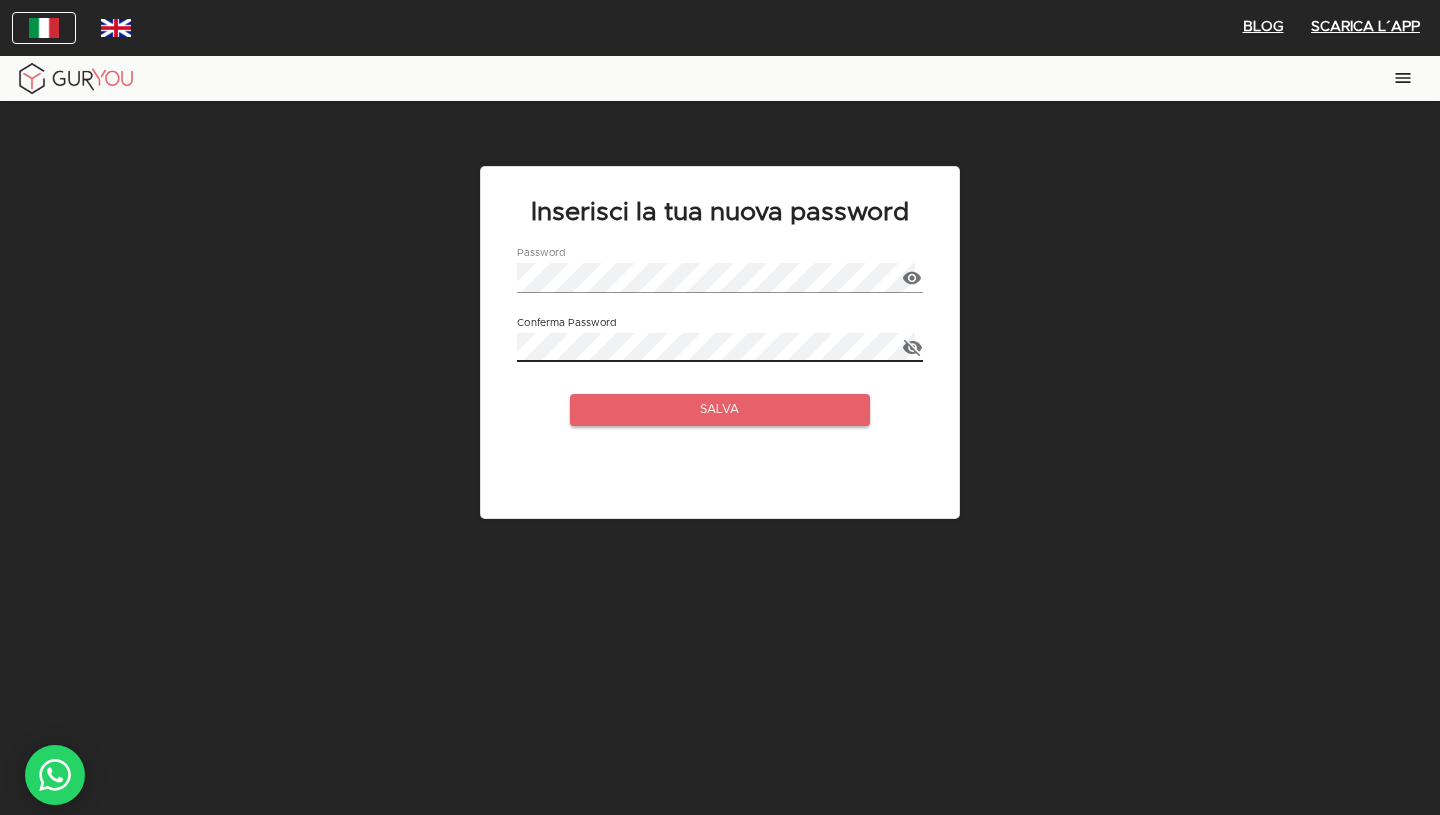 click on "Inserisci la tua nuova password Password Conferma Password Salva" at bounding box center (720, 342) 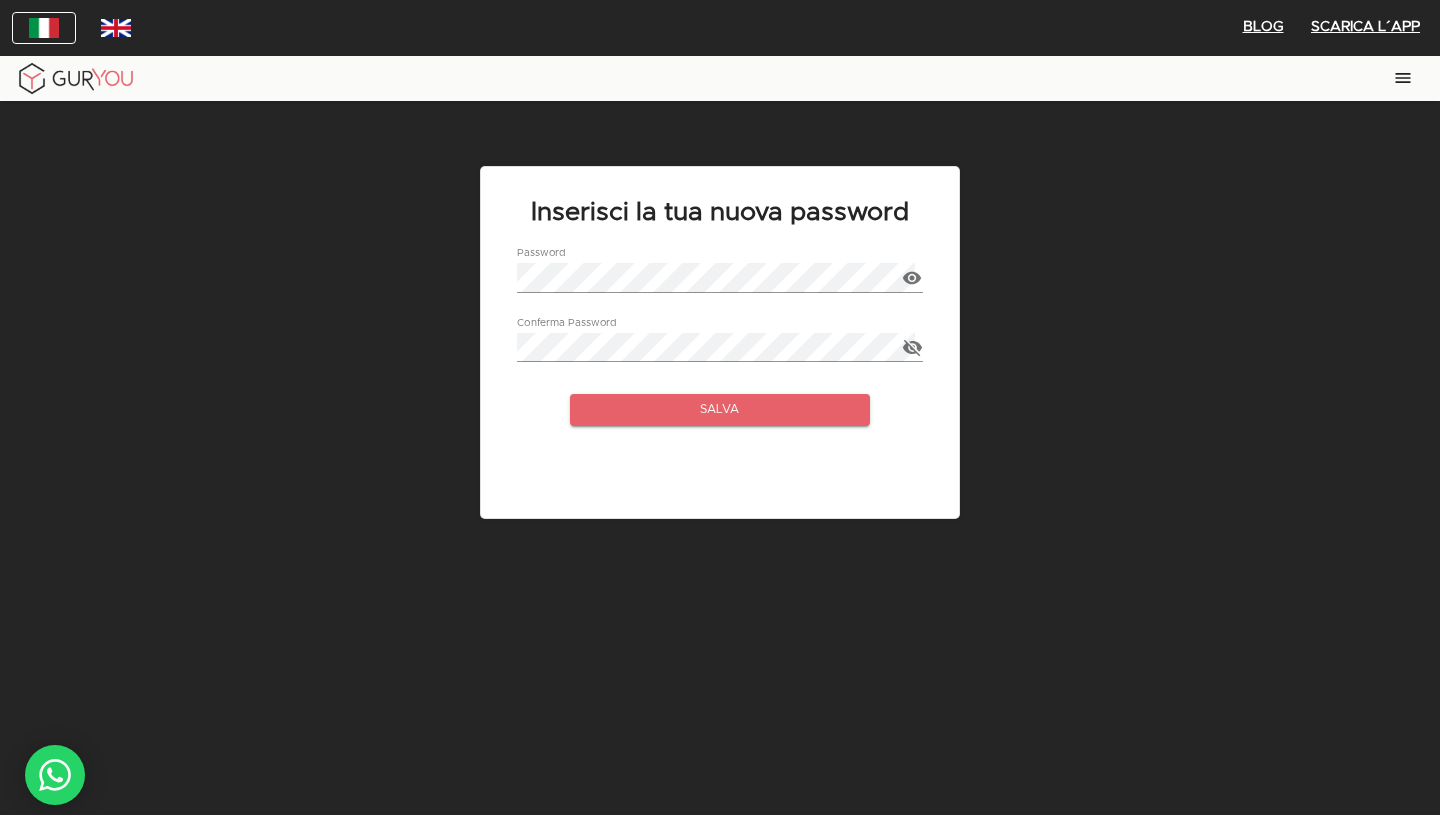 click on "Salva" at bounding box center (720, 409) 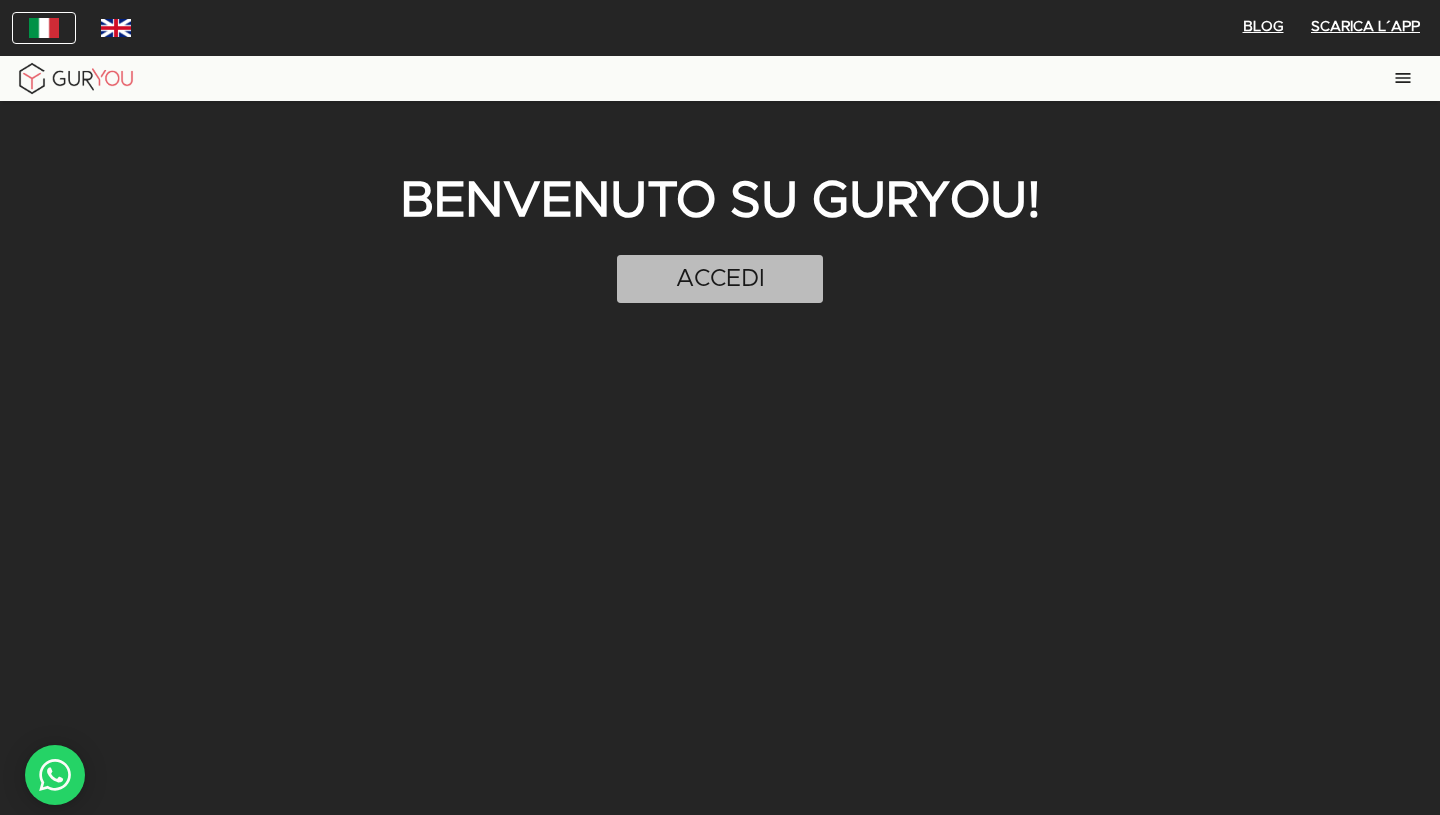 click on "Accedi" at bounding box center [720, 279] 